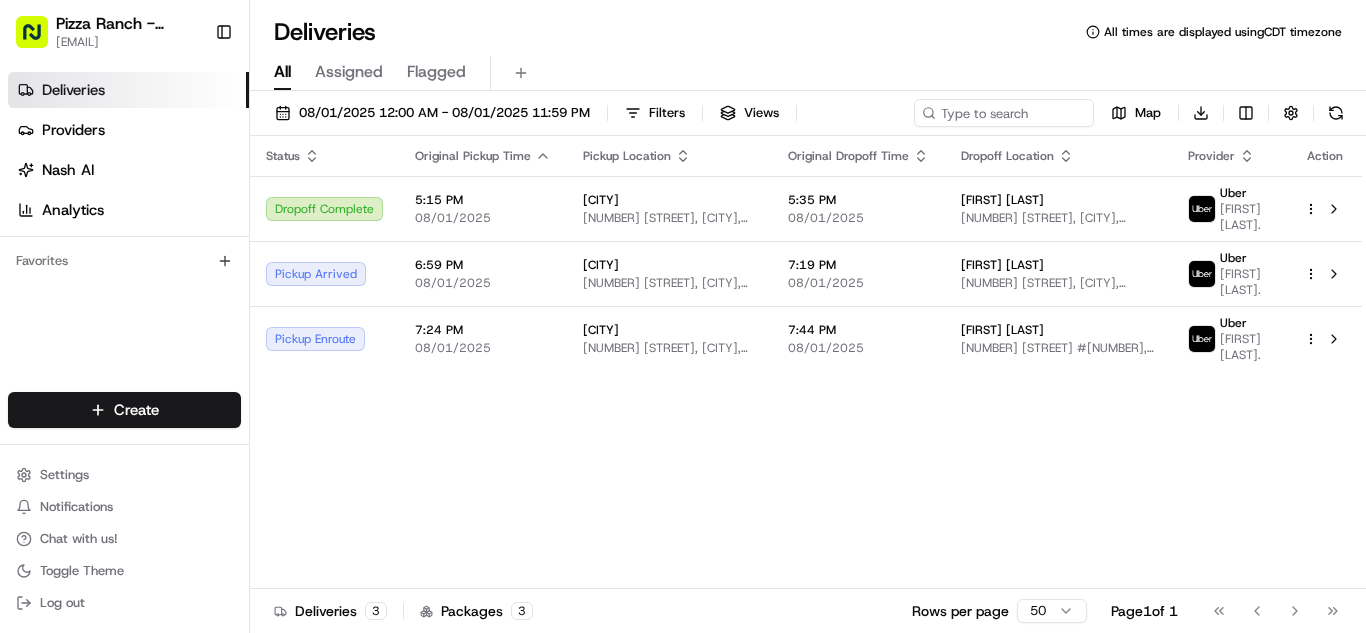 scroll, scrollTop: 0, scrollLeft: 0, axis: both 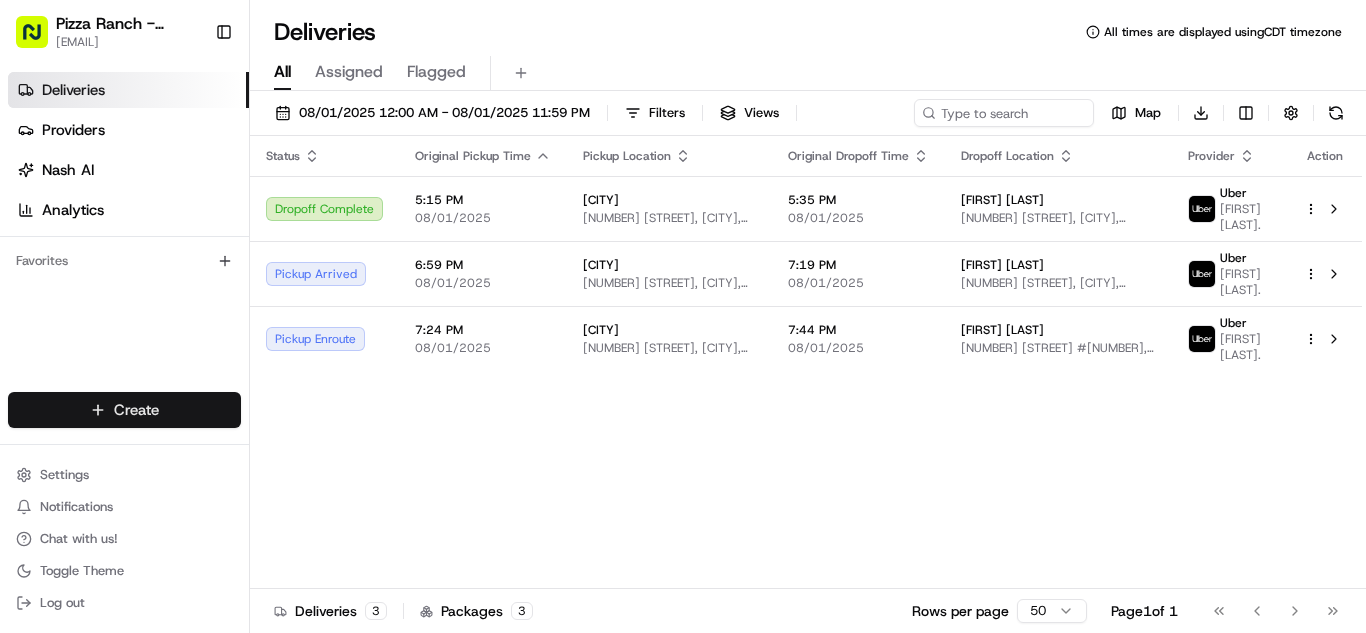 click on "+1 [PHONE] [PHONE] [FIRST] [LAST] [NUMBER] [STREET], [CITY], [STATE] [POSTAL_CODE], [COUNTRY] [TIME] [DATE] [FIRST] [LAST] Uber [NUMBER] [NUMBER]" at bounding box center [683, 316] 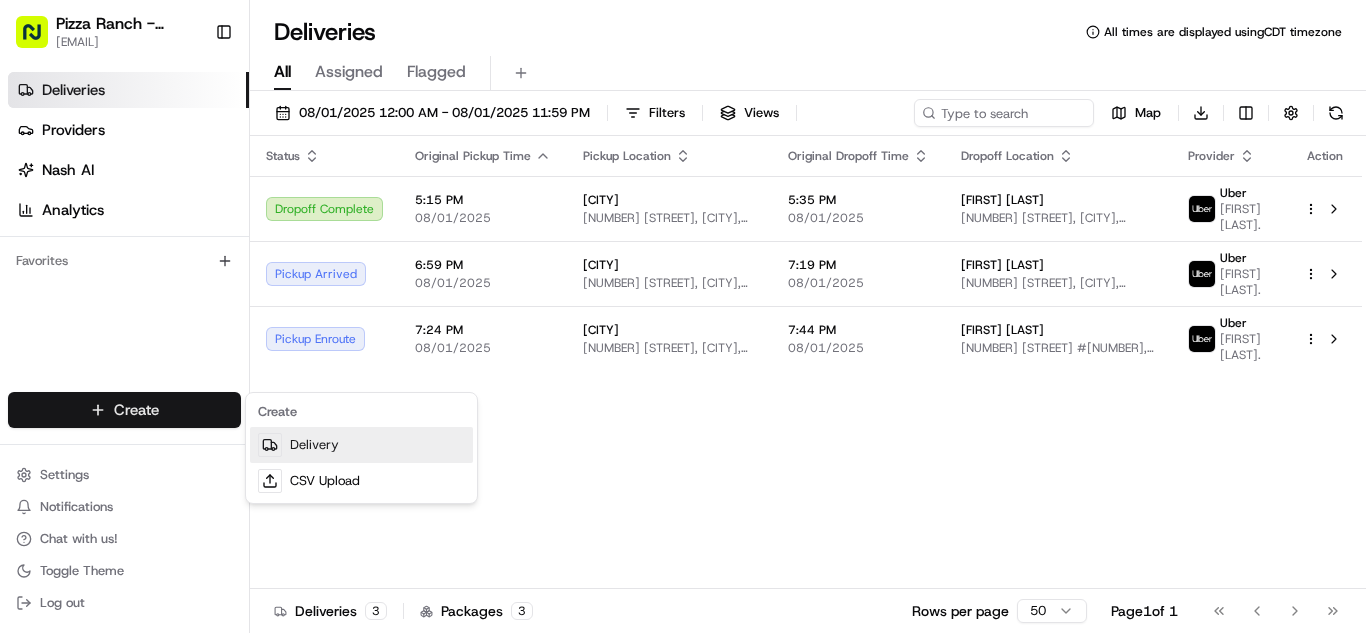 click on "Delivery" at bounding box center [361, 445] 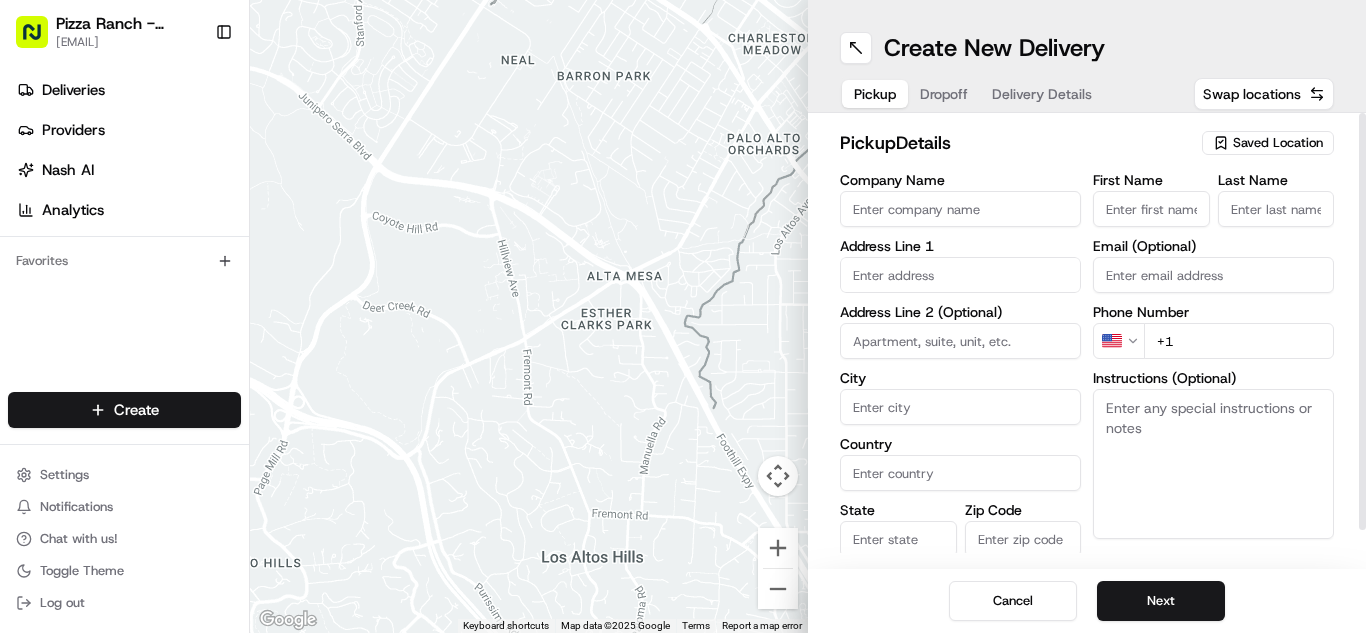 click on "Saved Location" at bounding box center [1278, 143] 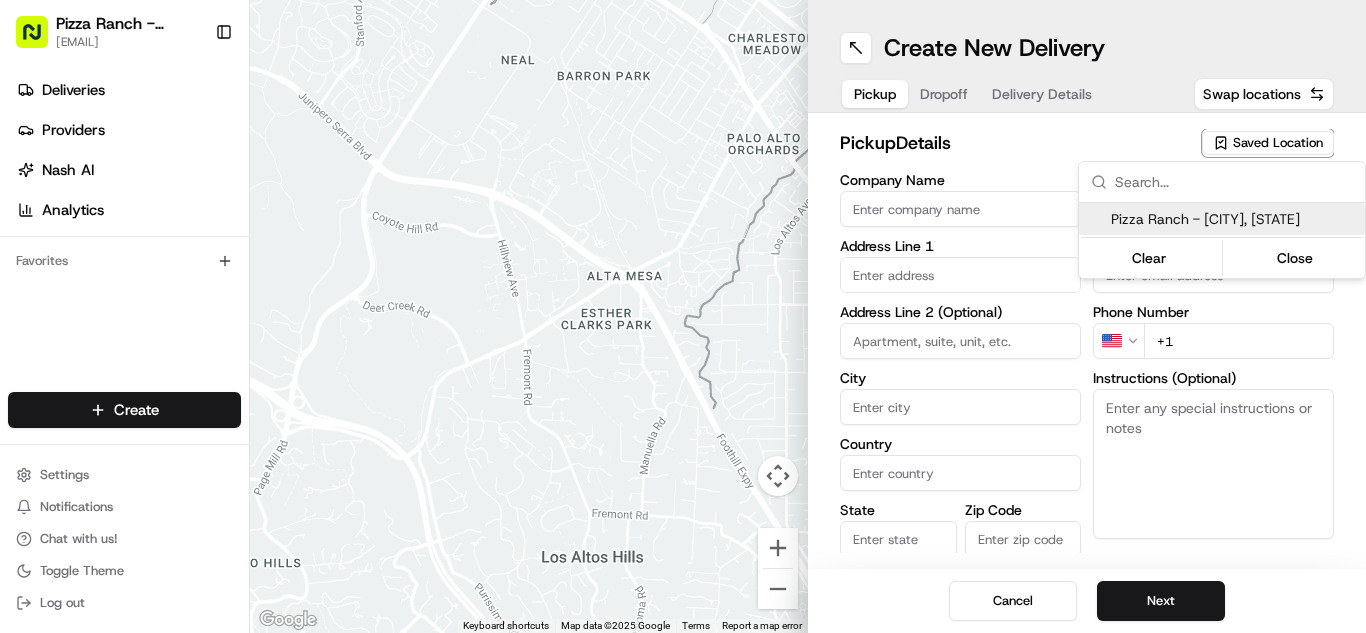click on "Pizza Ranch - [CITY], [STATE]" at bounding box center (1234, 219) 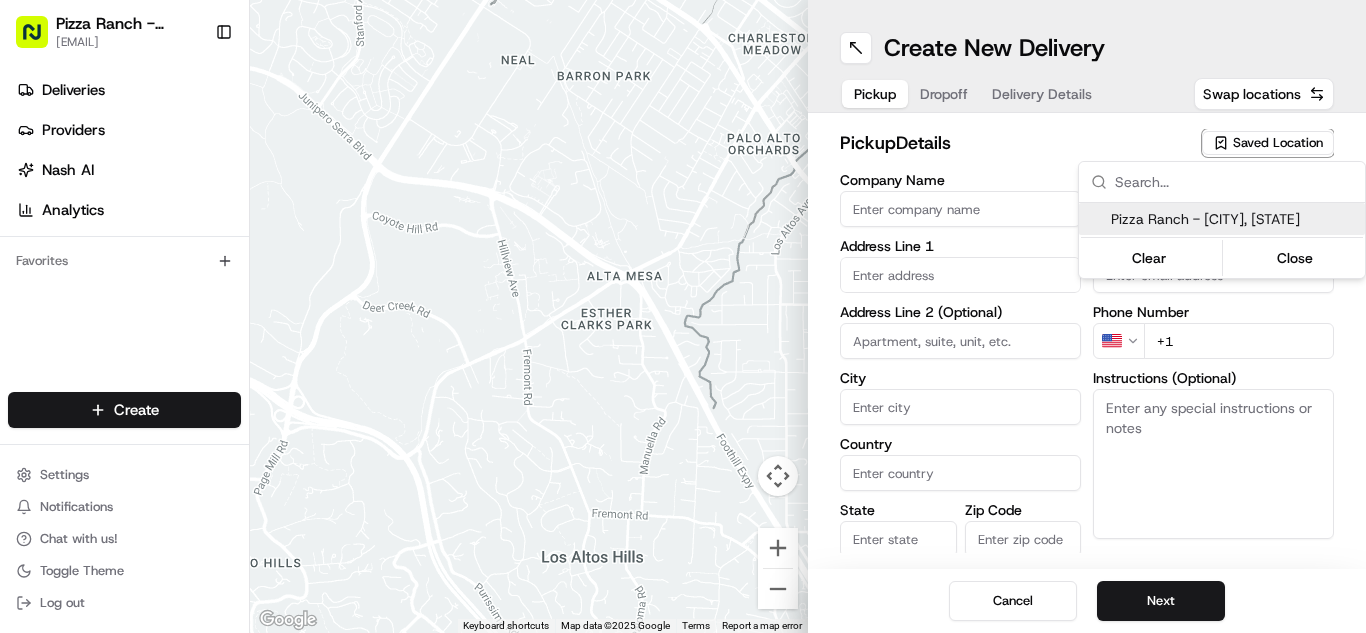 type on "Pizza Ranch - [CITY], [STATE]" 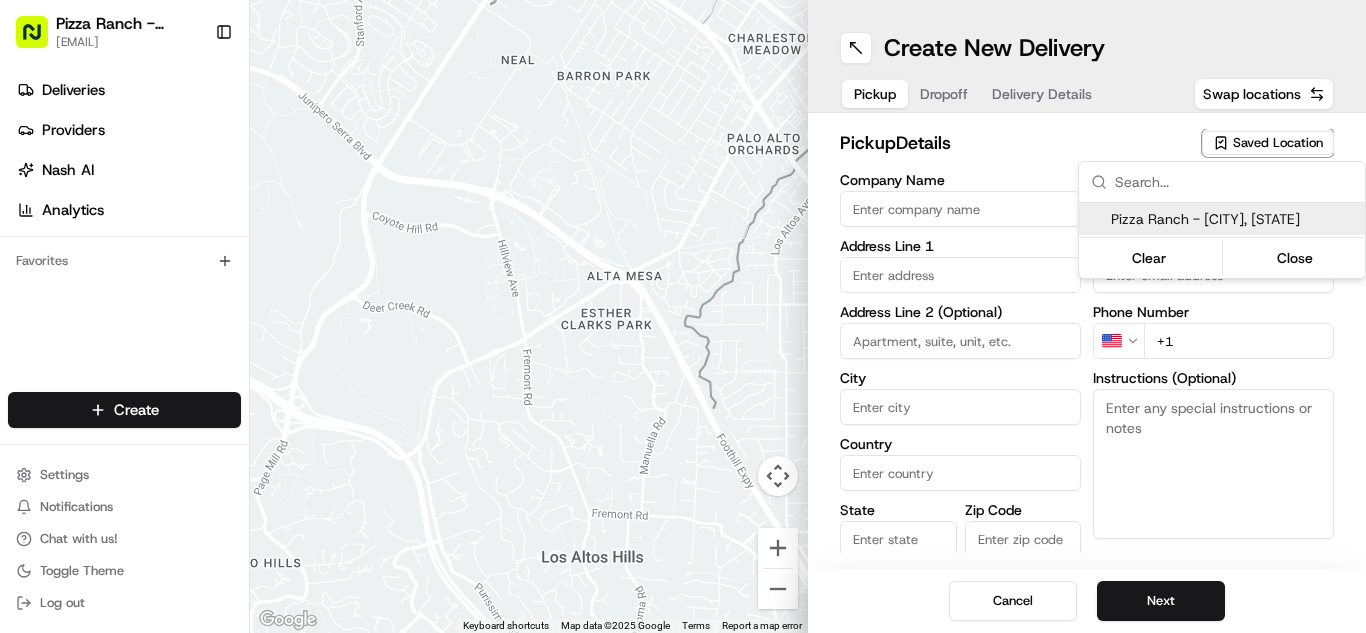 type on "52246" 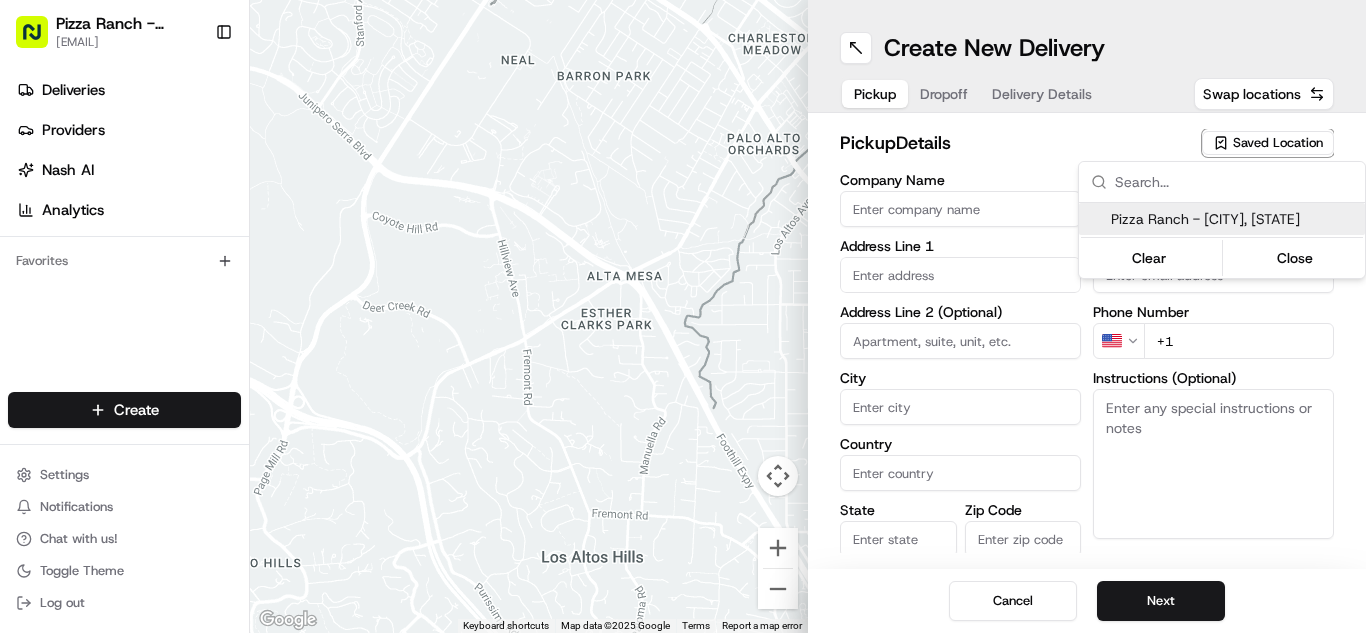 type on "[EMAIL]" 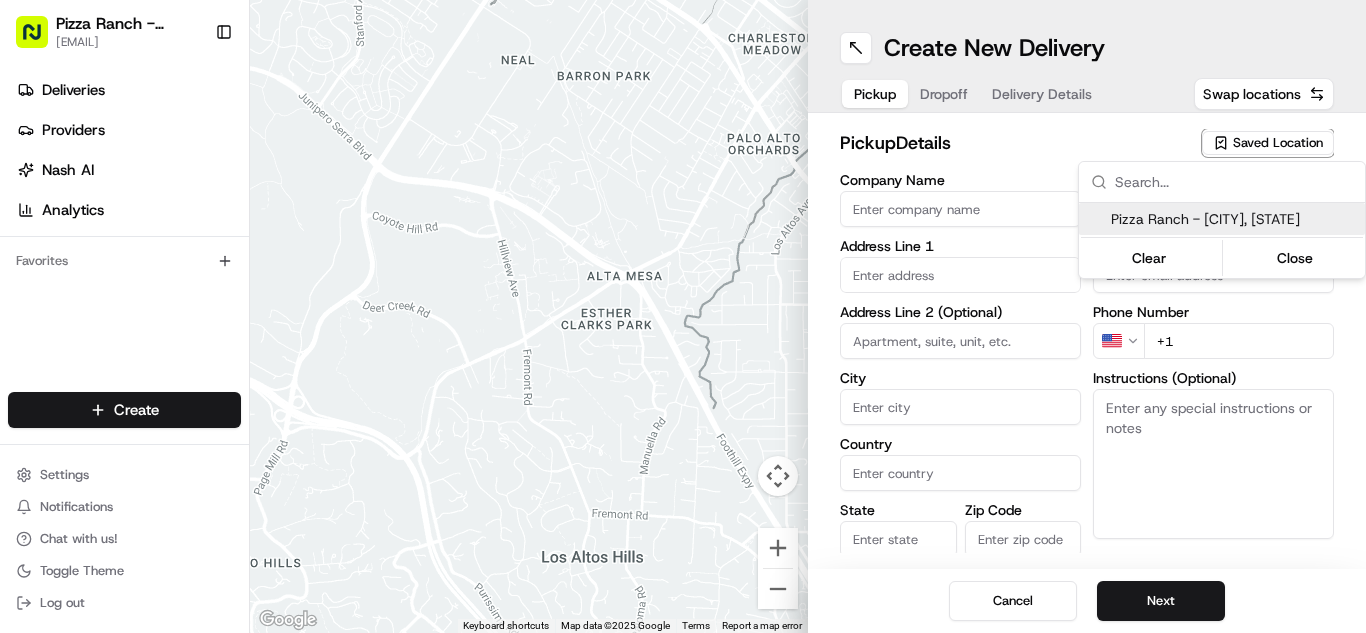 type on "+1 [PHONE]" 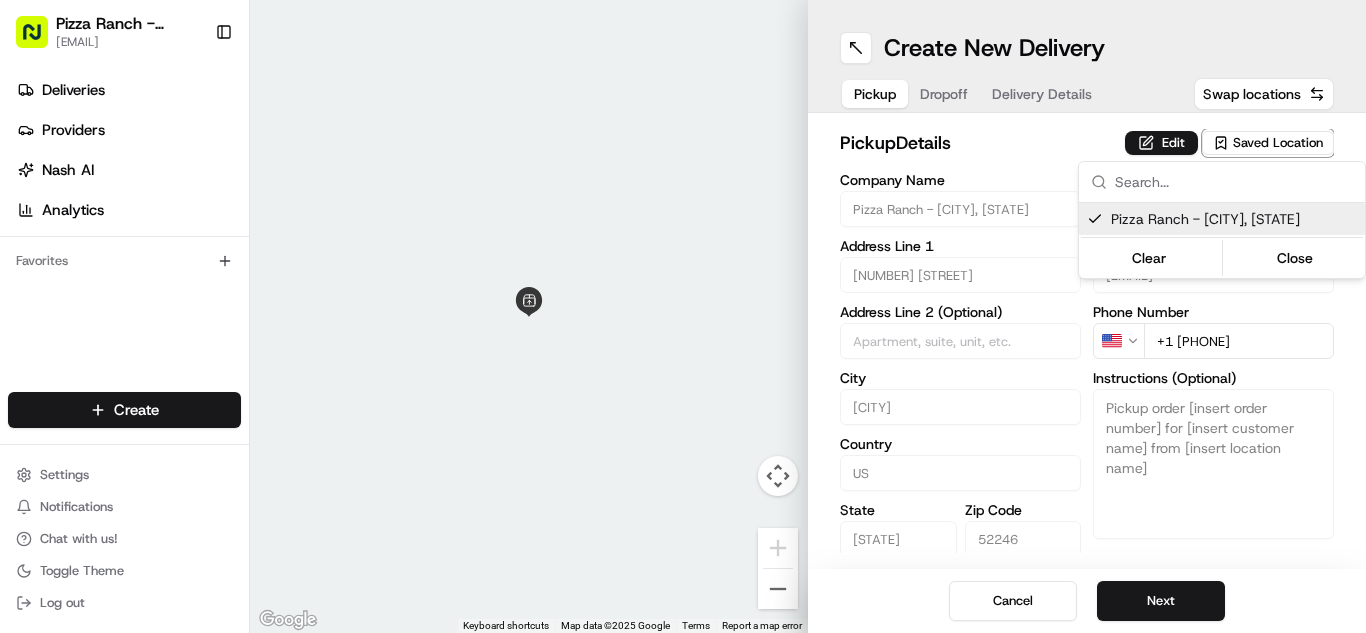 click on "Pizza Ranch - [CITY], [STATE] Toggle Sidebar Deliveries Providers Nash AI Analytics Favorites Main Menu Members Organization Organization Users Roles Preferences Customization Tracking Orchestration Automations Dispatch Strategy Locations Pickup Locations Dropoff Locations Billing Billing Refund Requests Integrations Notification Triggers Webhooks API Keys Request Logs Create Settings Notifications Chat with us! Toggle Theme Log out ← Move left → Move right ↑ Move up ↓ Move down + Zoom in - Zoom out Home Jump left by 75% End Jump right by 75% Page Up Jump up by 75% Page Down Jump down by 75% Keyboard shortcuts Map Data Map data ©2025 Google Map data ©2025 Google 2 m Click to toggle between metric and imperial units Terms Report a map error Create New Delivery Pickup Dropoff Delivery Details Swap locations pickup Details Edit Saved Location Company Name Pizza Ranch - [CITY], [STATE] Address Line 1 [NUMBER] [STREET] Address Line 2 (Optional) City [CITY] [COUNTRY]" at bounding box center [683, 316] 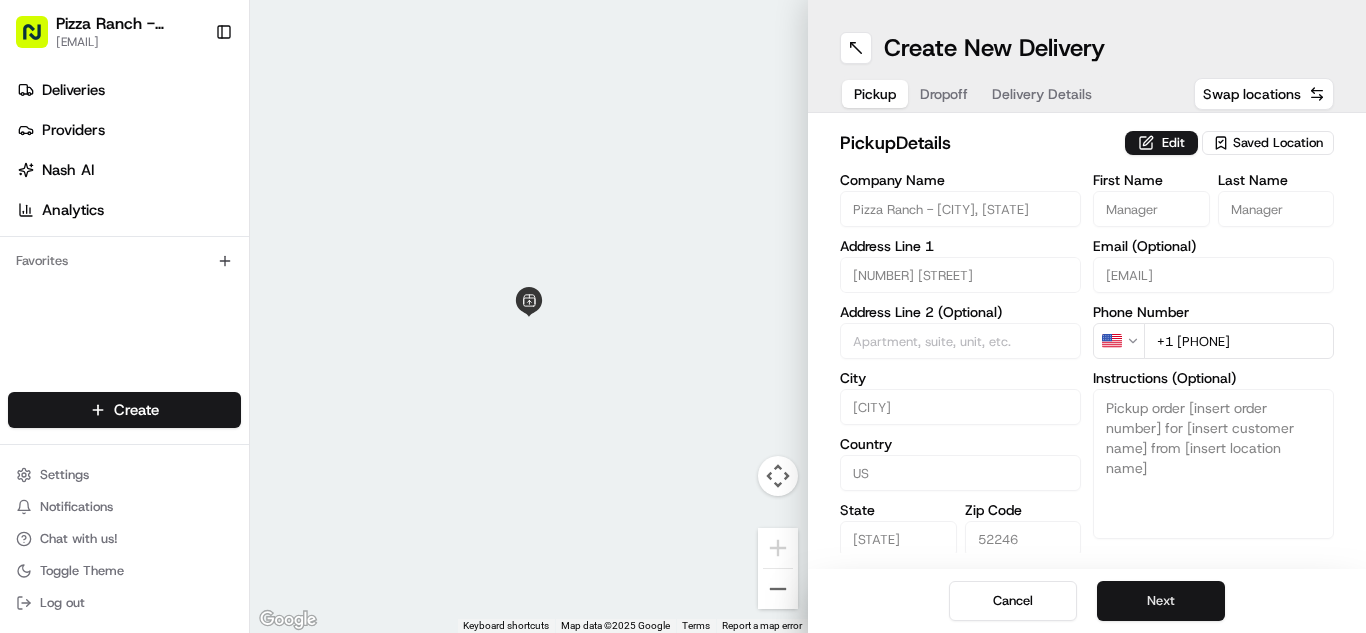 click on "Next" at bounding box center (1161, 601) 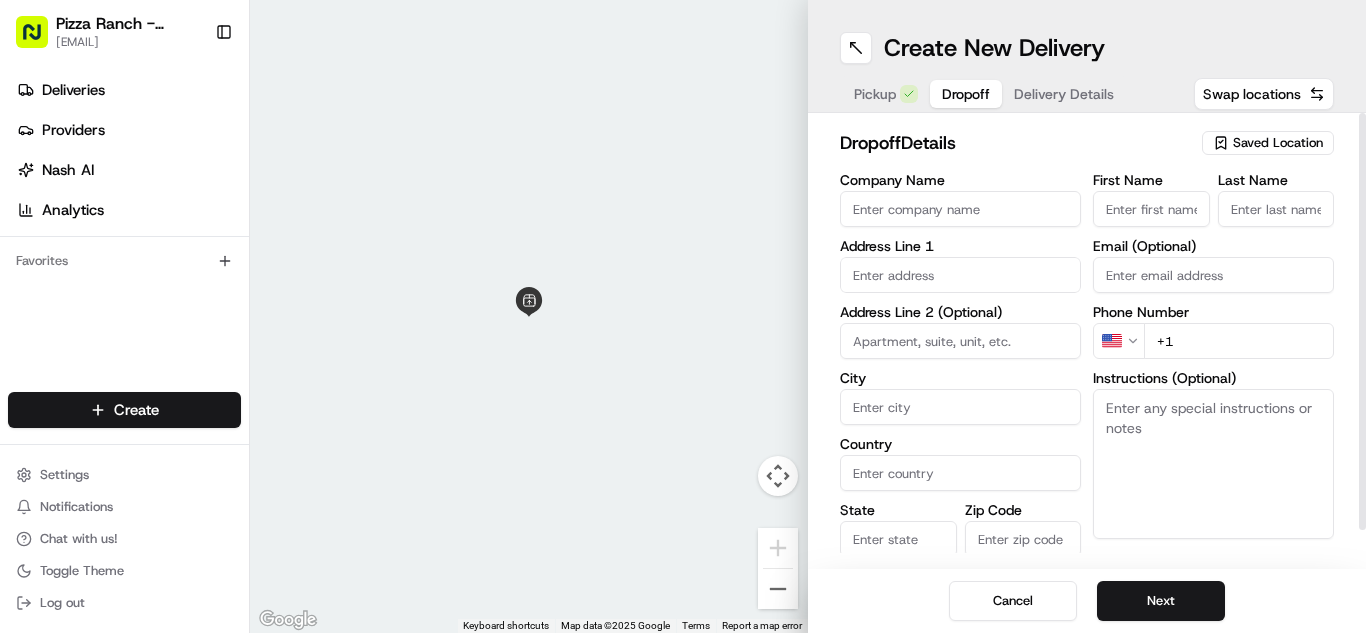 click on "Company Name" at bounding box center (960, 209) 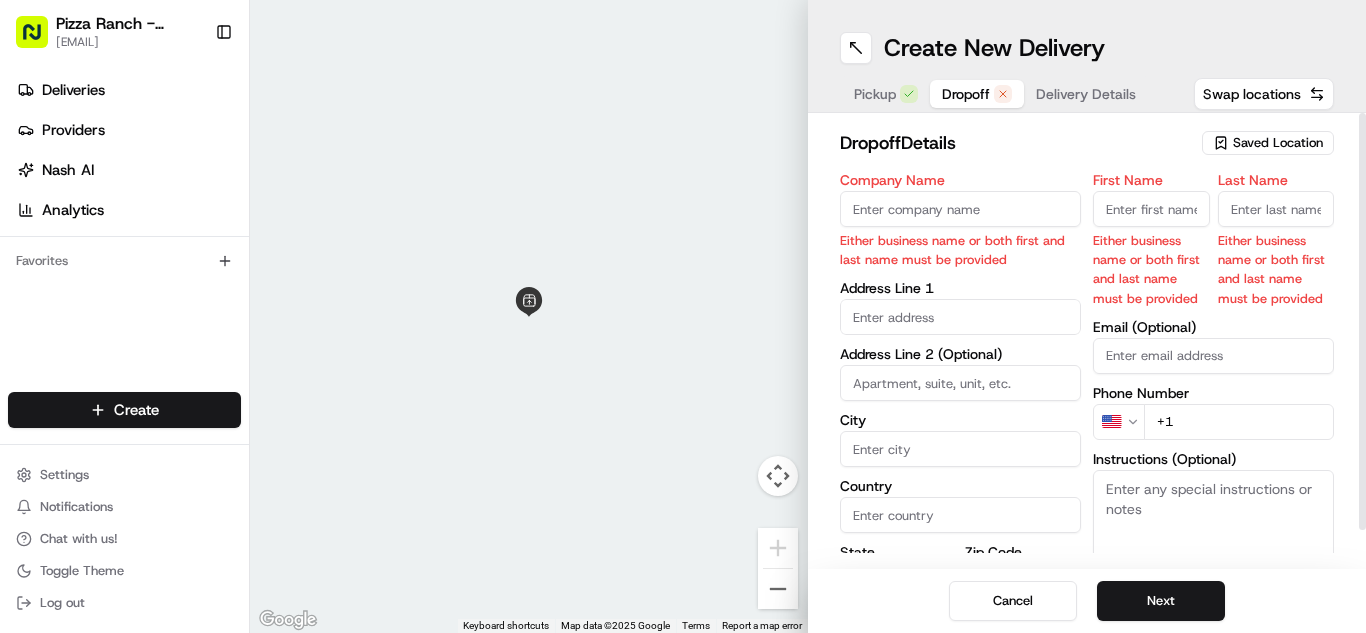 click on "First Name" at bounding box center [1151, 209] 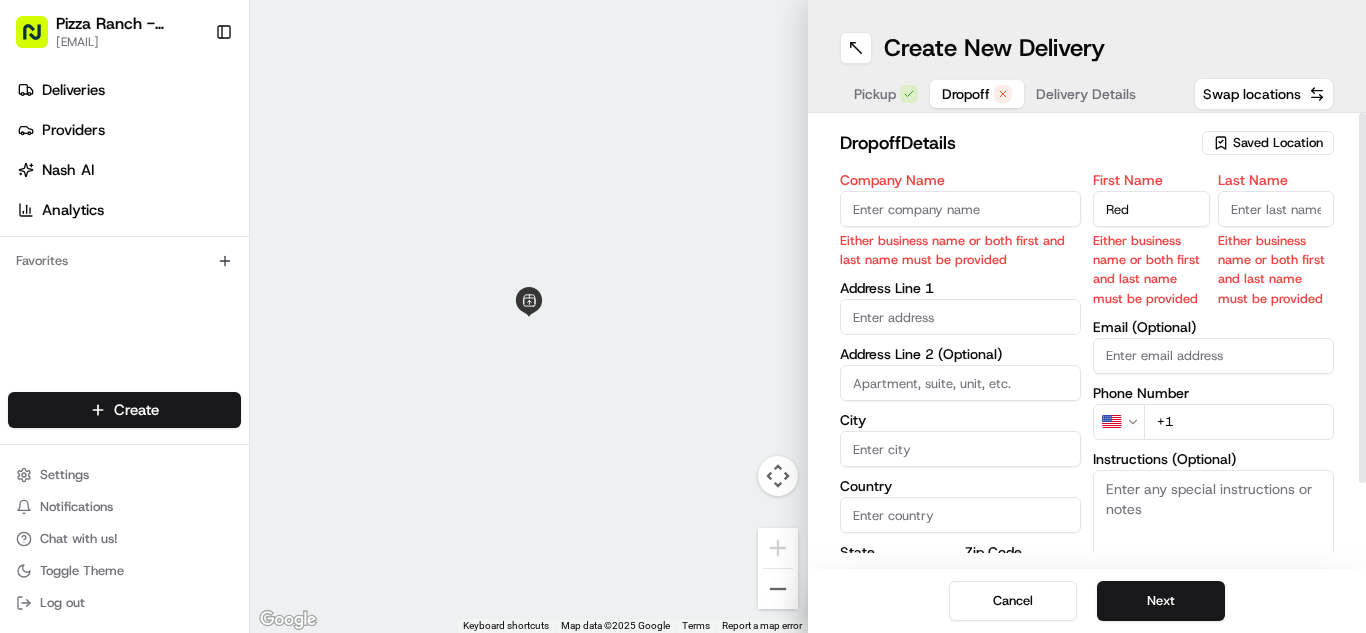 type on "Red" 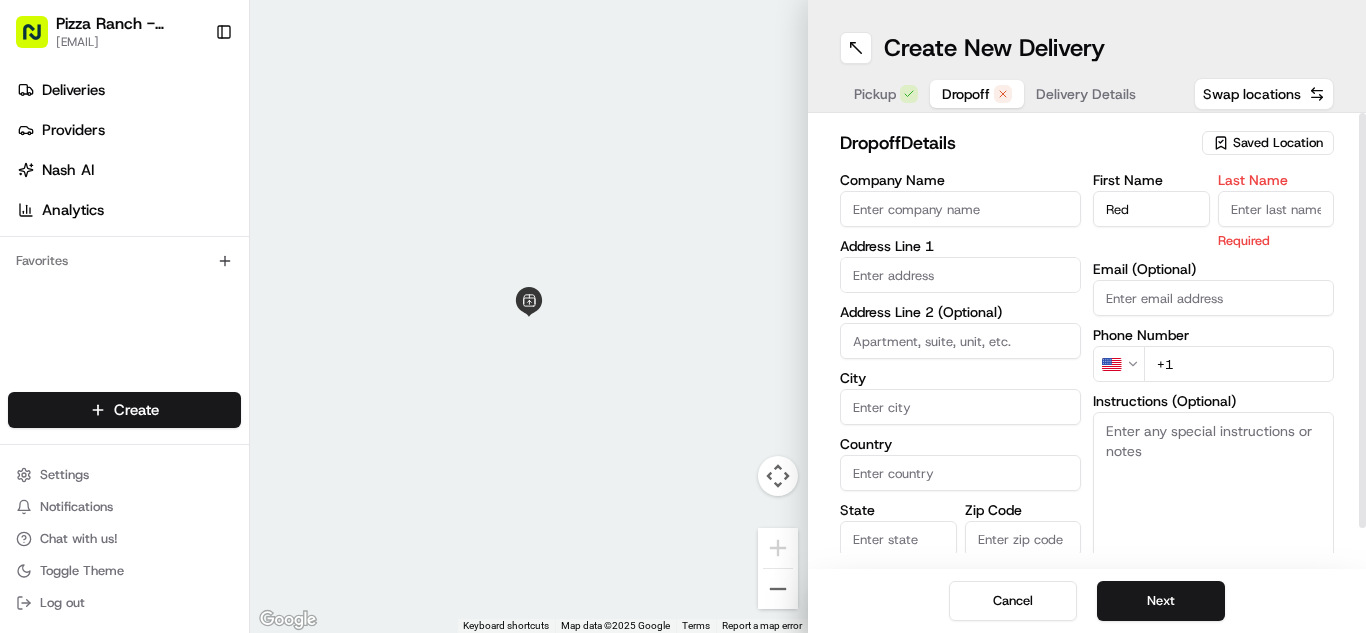 click on "Last Name" at bounding box center (1276, 209) 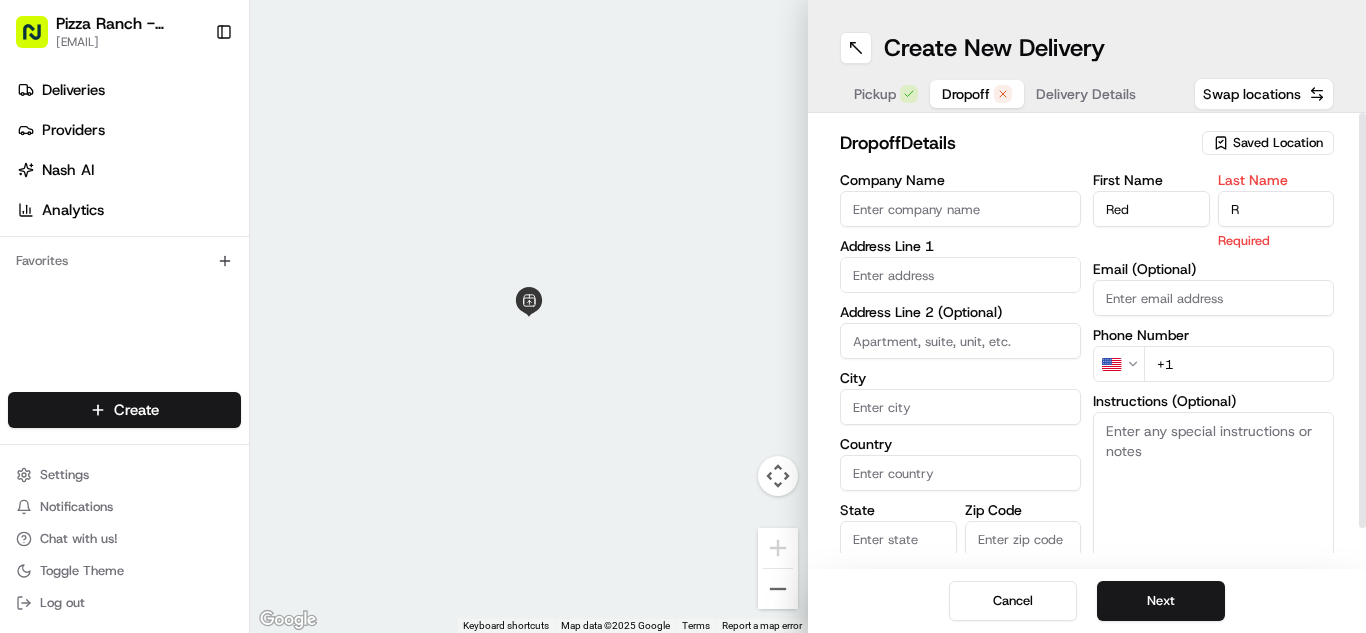 type on "R" 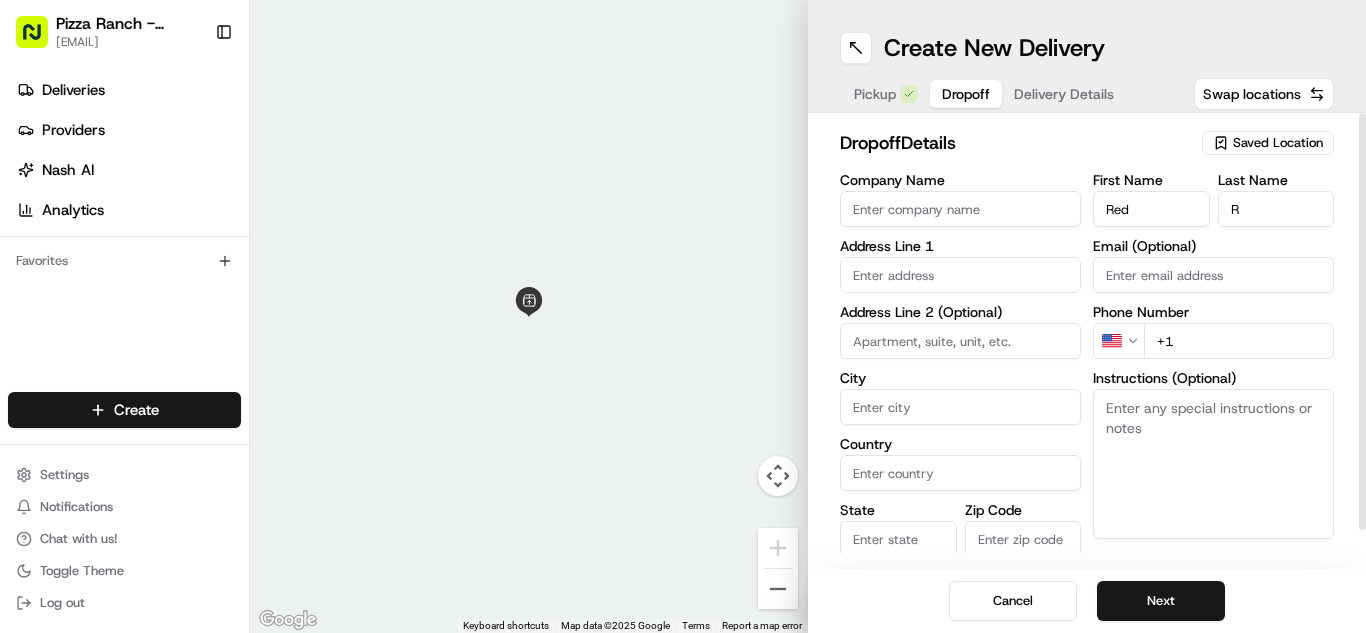 click on "+1" at bounding box center (1239, 341) 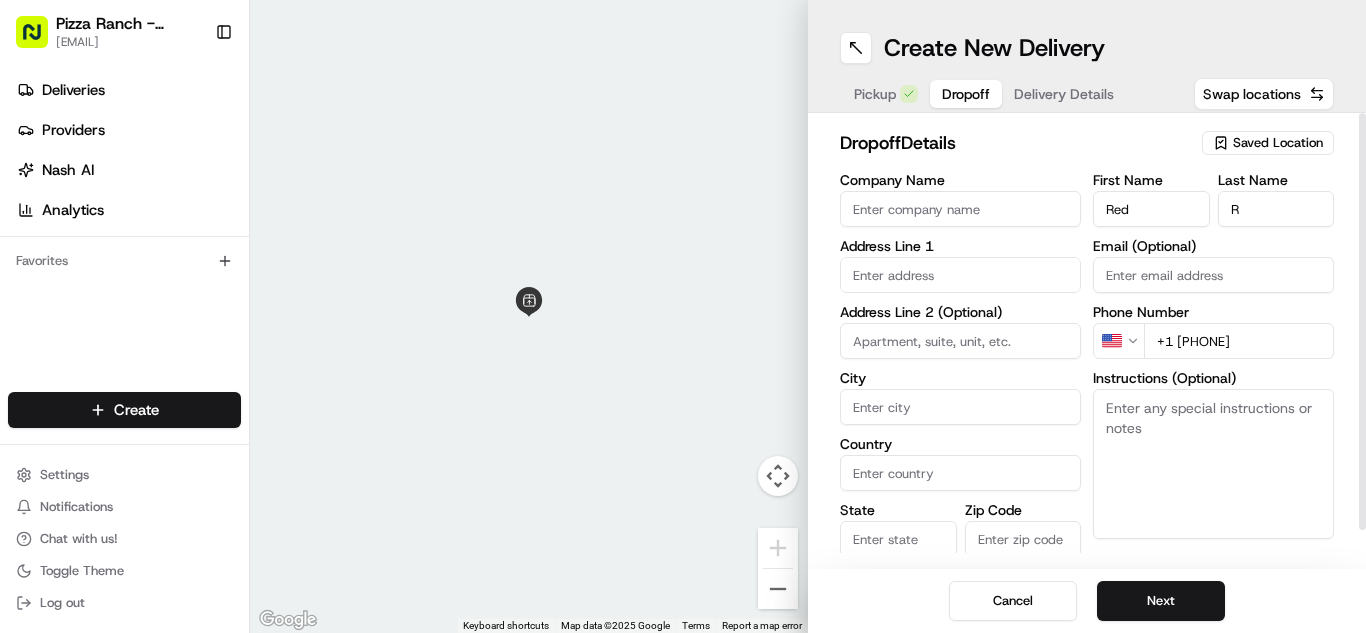 type on "+1 [PHONE]" 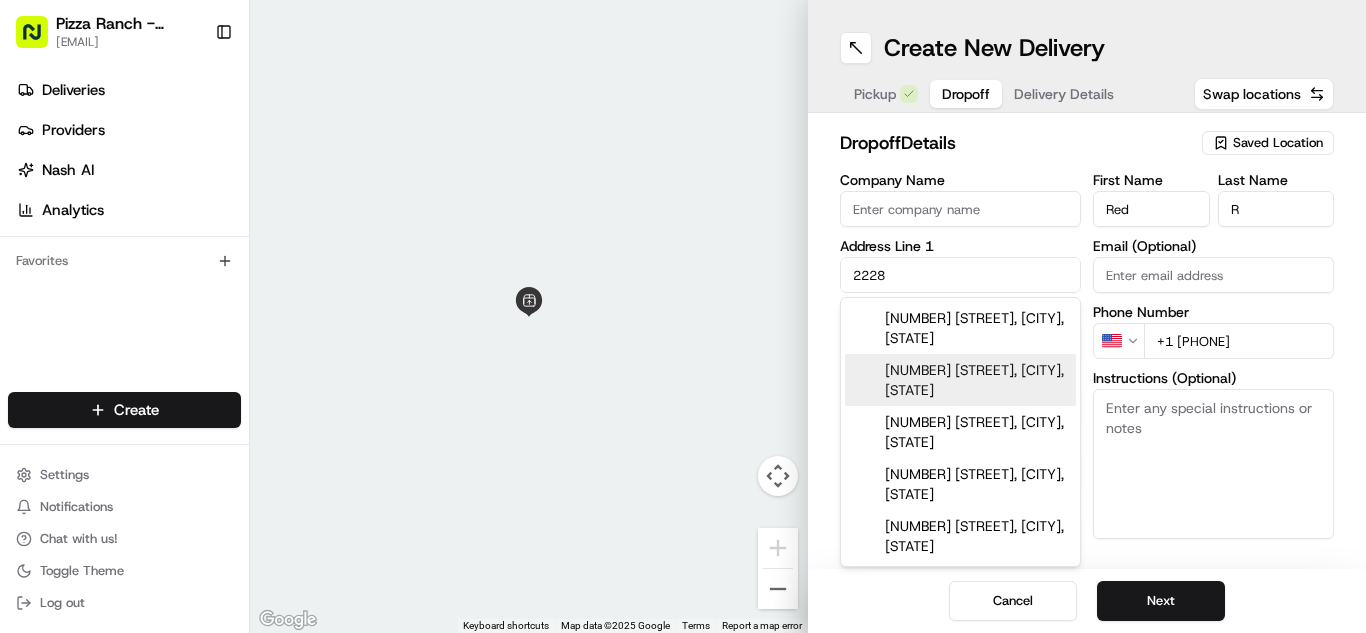 click on "[NUMBER] [STREET], [CITY], [STATE]" at bounding box center [960, 380] 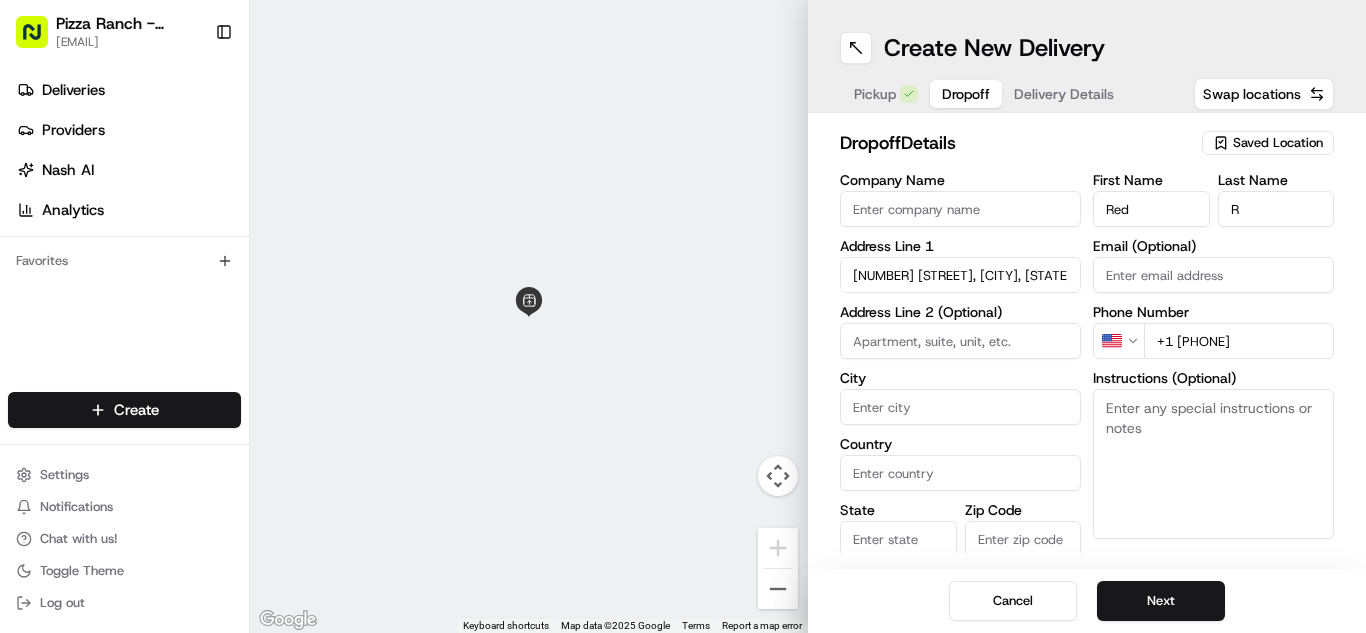 type on "[NUMBER] [STREET], [CITY], [STATE] [POSTAL_CODE], [COUNTRY]" 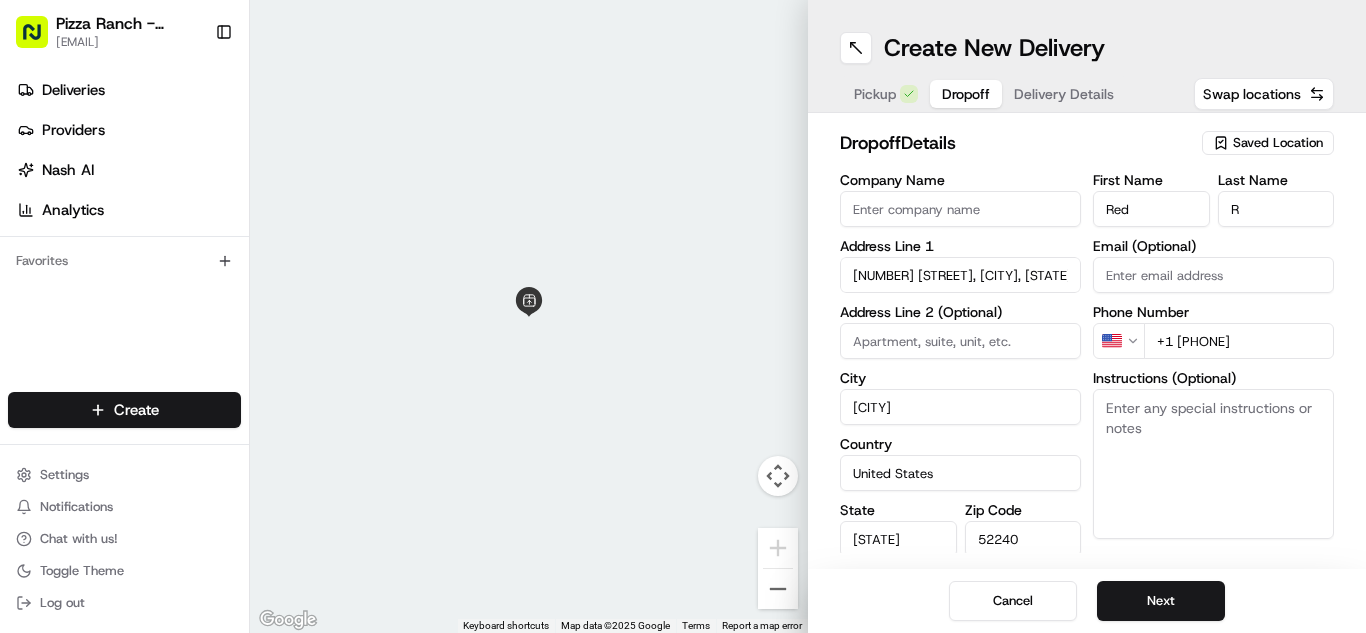 type on "[NUMBER] [STREET]" 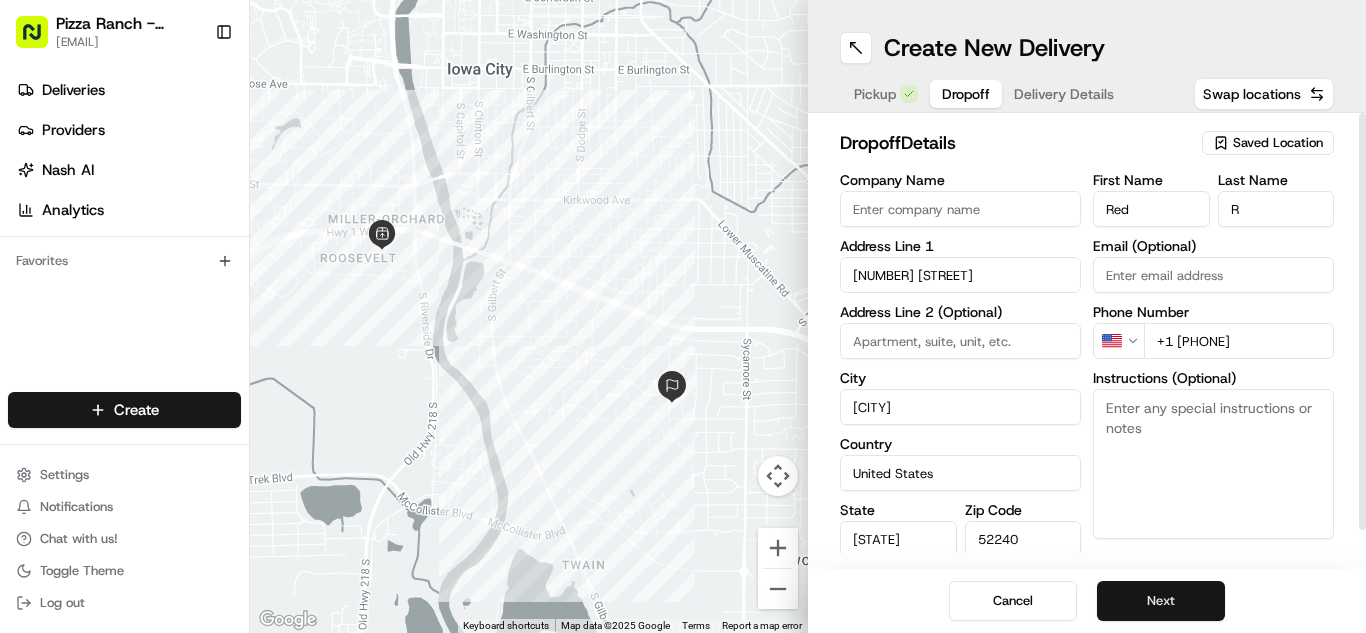 click on "Next" at bounding box center [1161, 601] 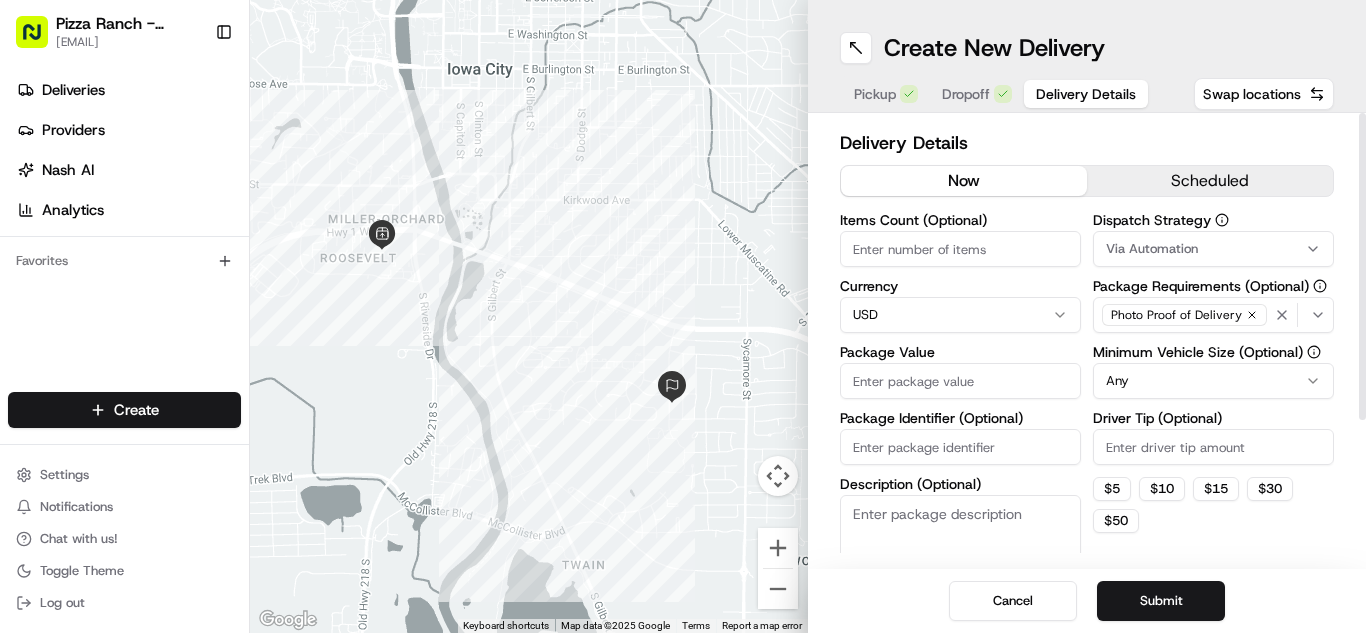 click on "Items Count (Optional)" at bounding box center (960, 249) 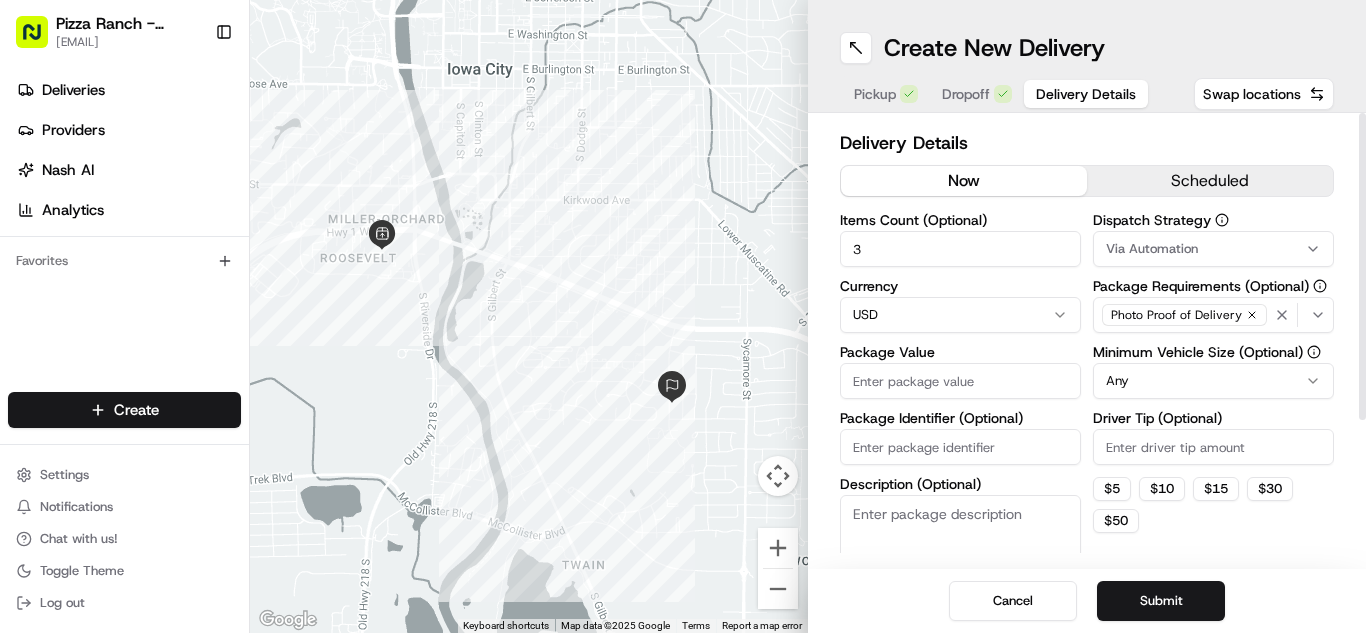 type on "3" 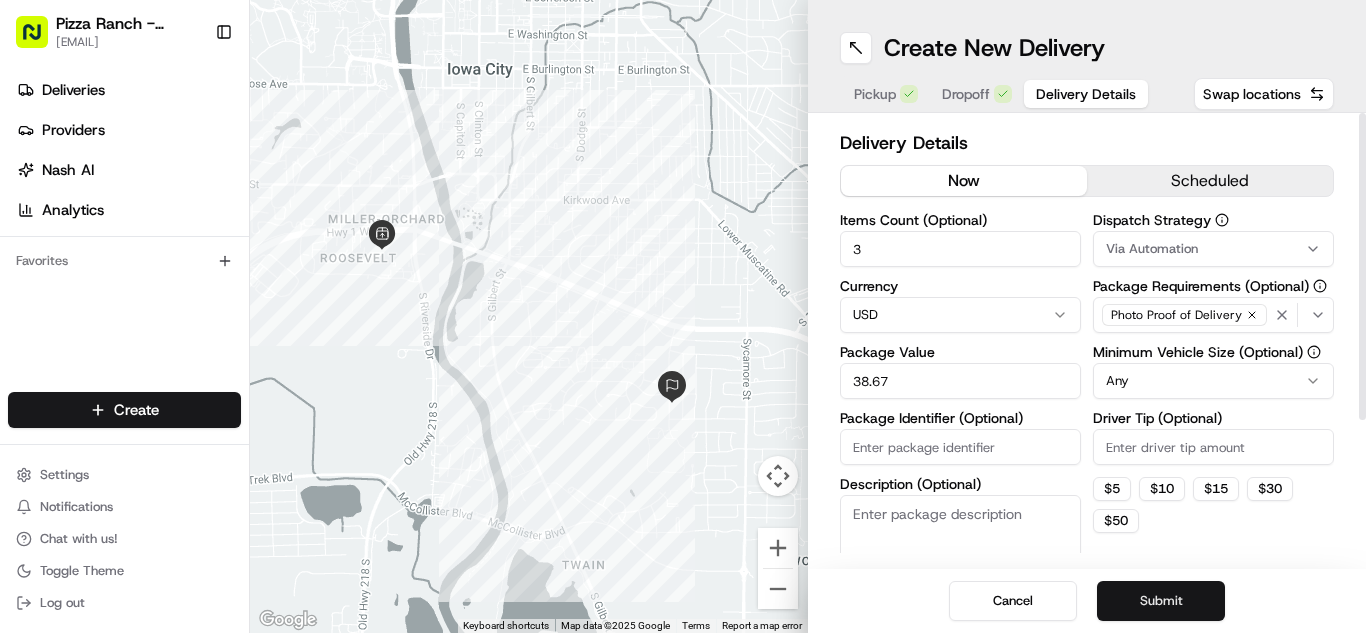type on "38.67" 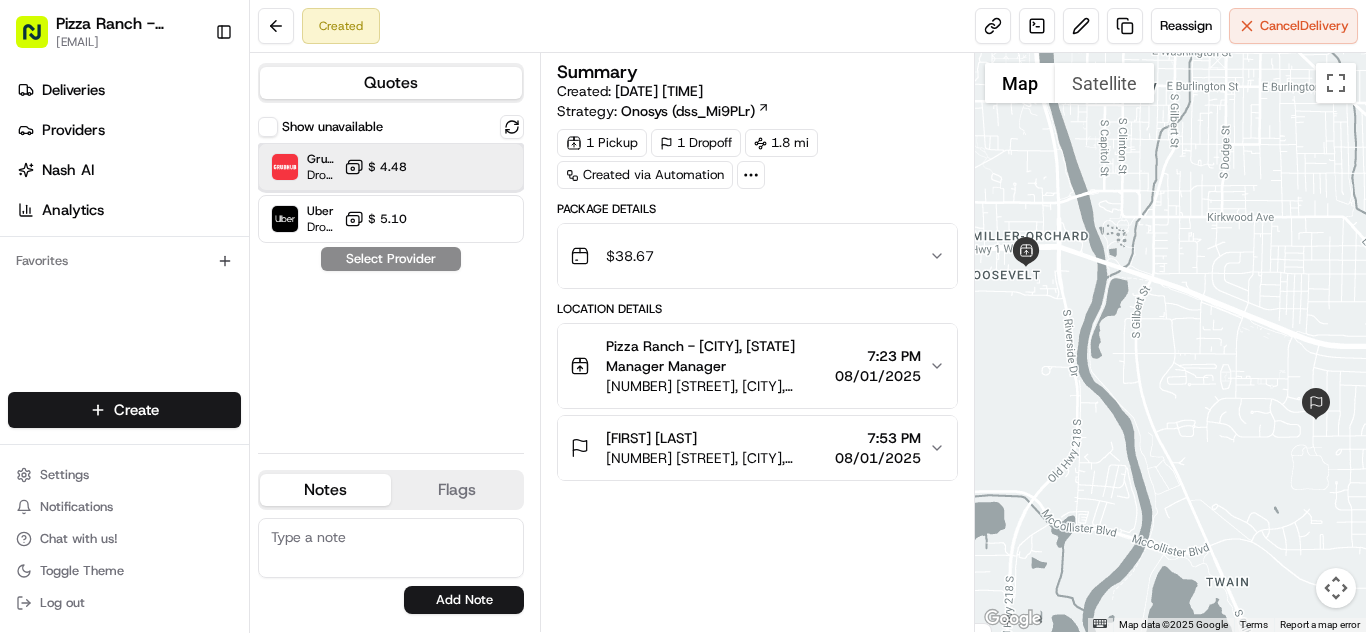 click on "Grubhub Dropoff ETA 25 minutes $ [PRICE]" at bounding box center (391, 167) 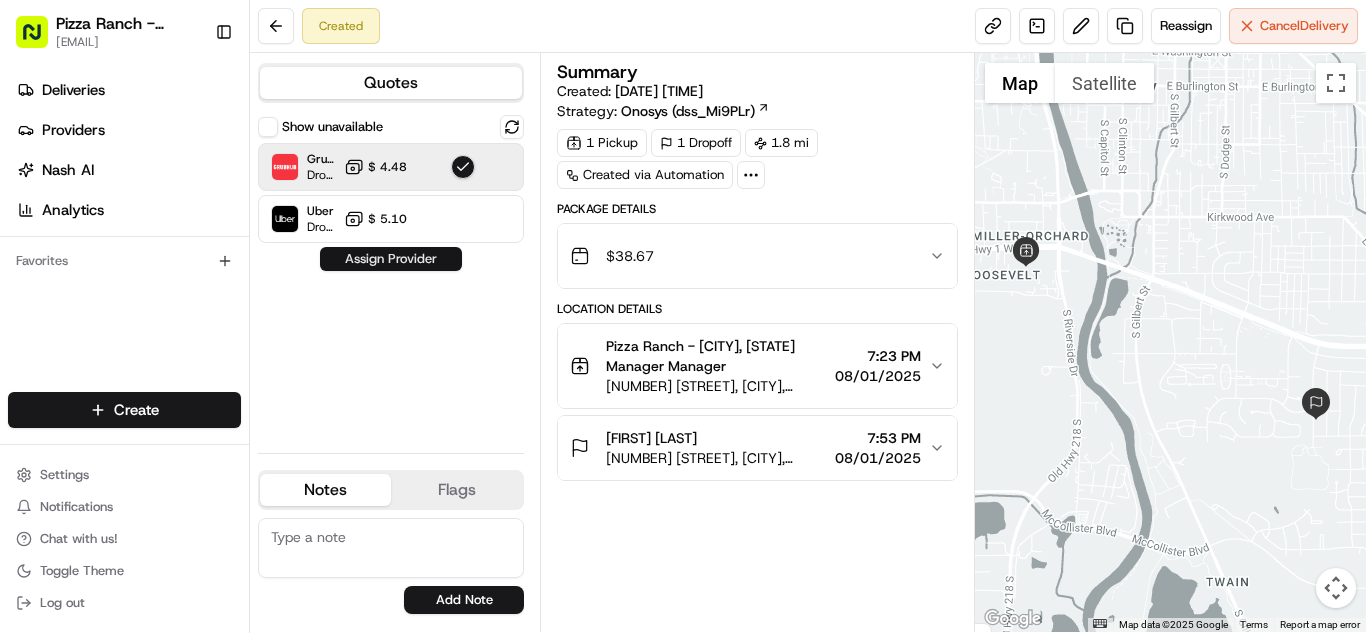 click on "Assign Provider" at bounding box center (391, 259) 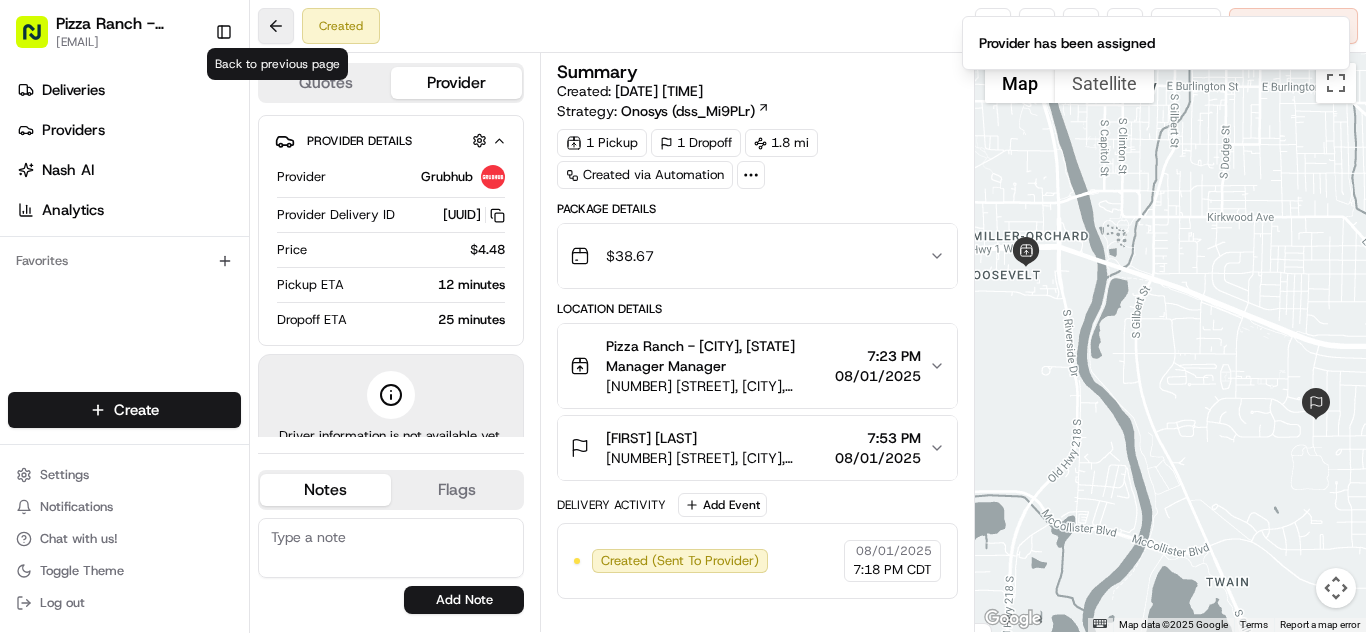 click at bounding box center [276, 26] 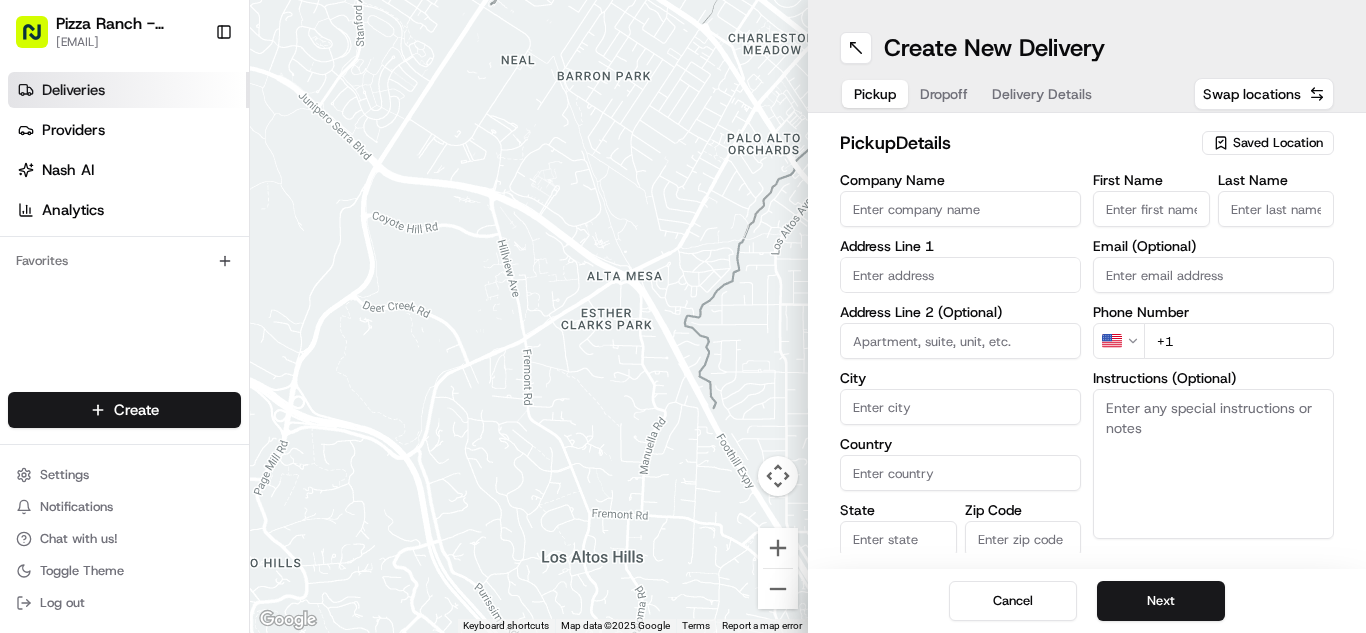 click on "Deliveries" at bounding box center (128, 90) 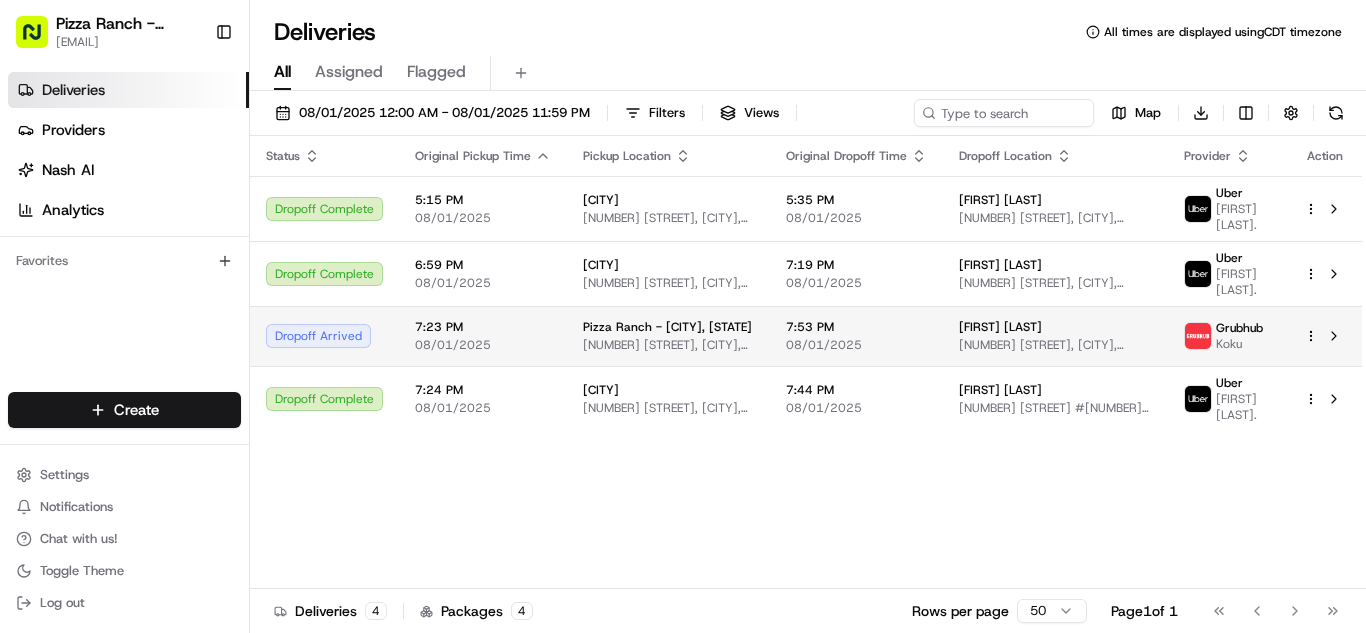 click on "[FIRST] [LAST] [NUMBER] [STREET], [CITY], [STATE] [POSTAL_CODE], [COUNTRY]" at bounding box center (1055, 336) 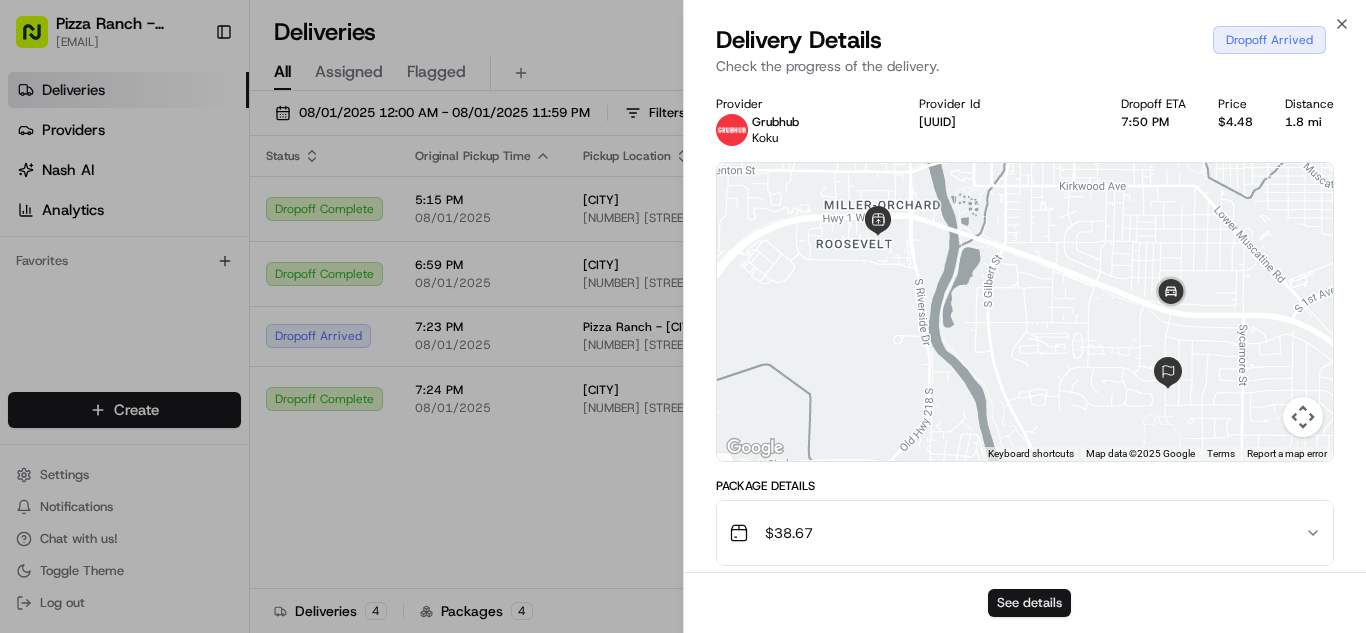 click on "See details" at bounding box center [1029, 603] 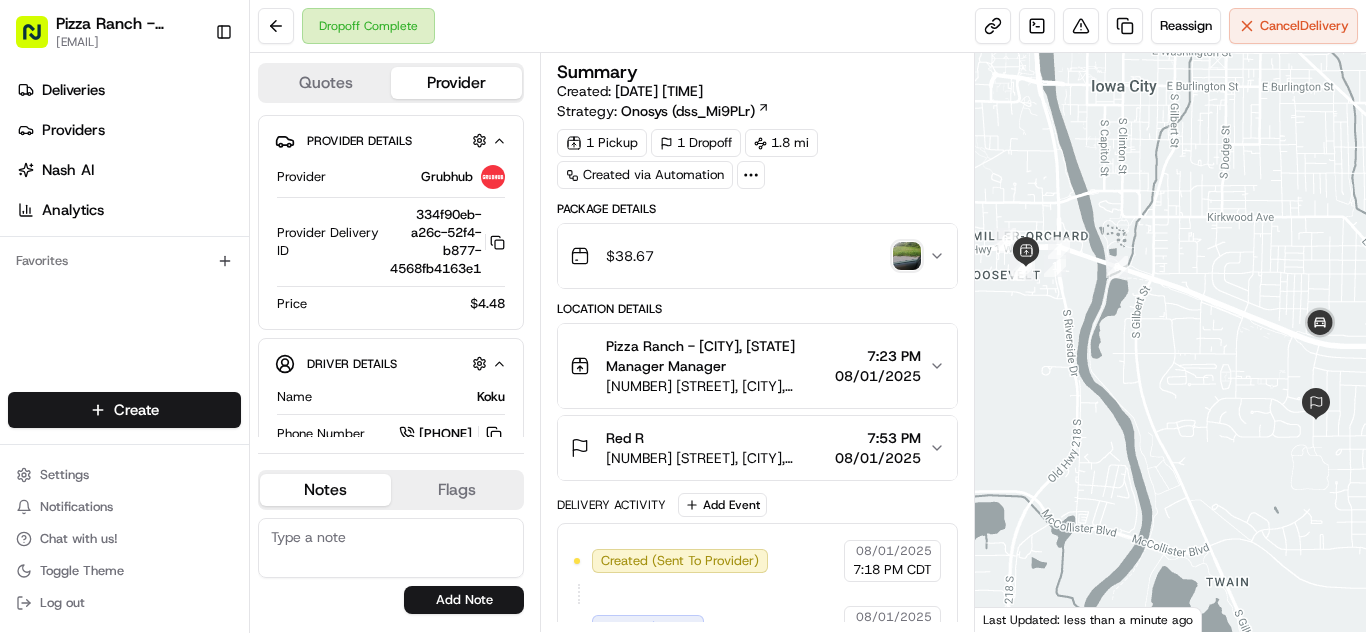 scroll, scrollTop: 0, scrollLeft: 0, axis: both 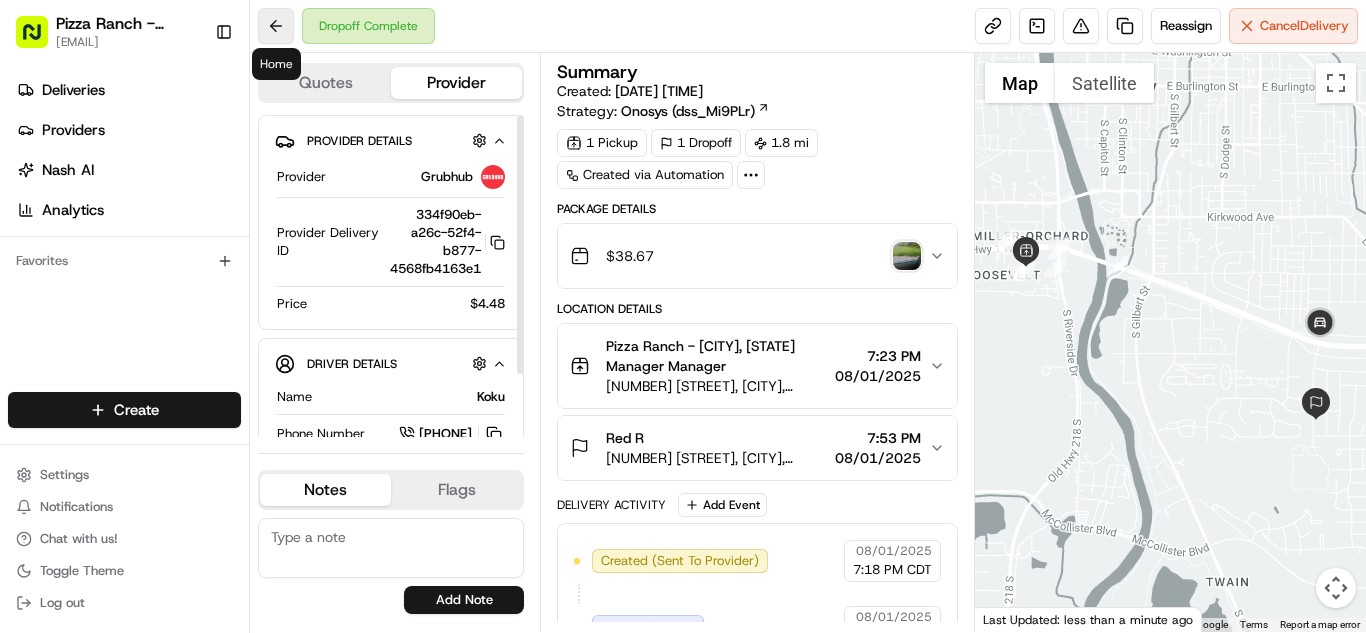 click at bounding box center [276, 26] 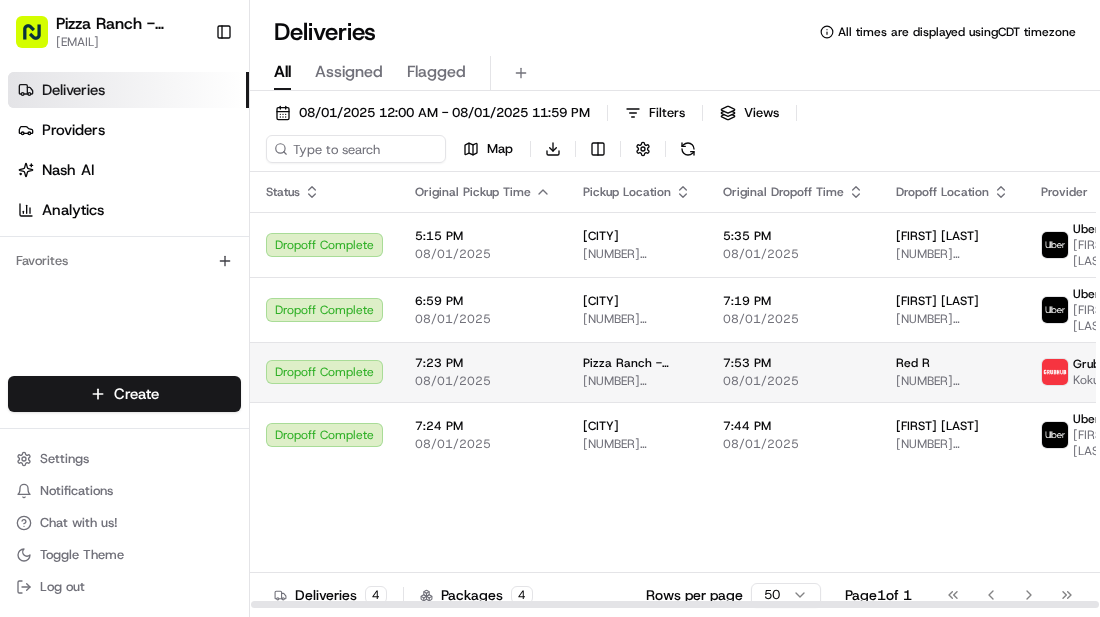click on "Pizza Ranch - [CITY], [STATE] [NUMBER] [STREET], [CITY], [STATE], [COUNTRY]" at bounding box center (637, 372) 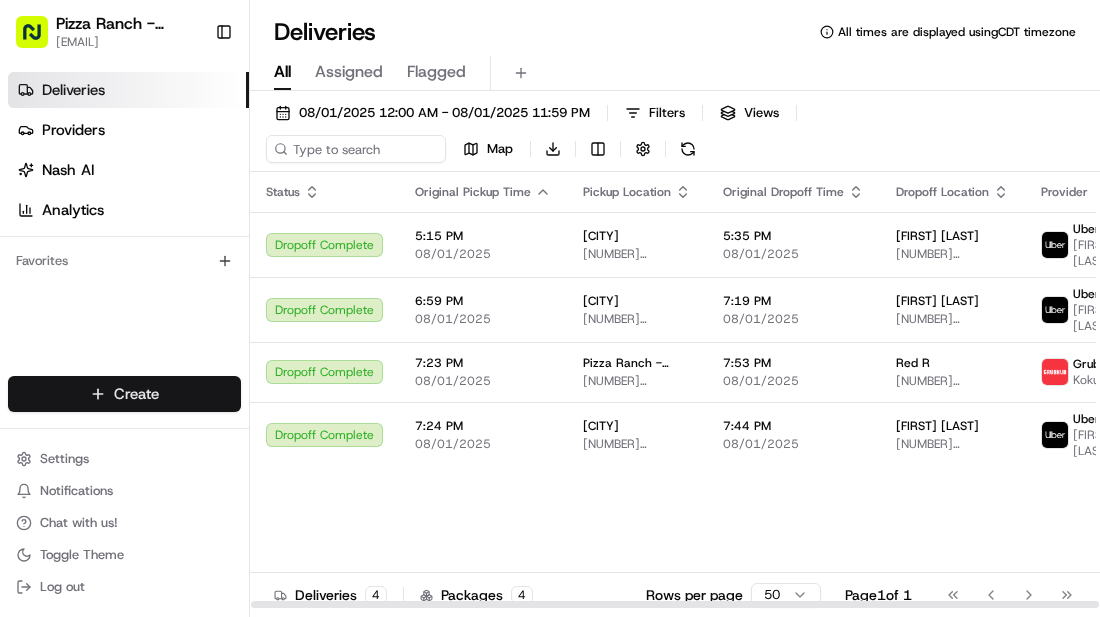click on "Pizza Ranch - [CITY], [STATE] iowacity@[DOMAIN] Toggle Sidebar Deliveries Providers Nash AI Analytics Favorites Main Menu Members Organization Organization Users Roles Preferences Customization Tracking Orchestration Automations Dispatch Strategy Locations Pickup Locations Dropoff Locations Billing Billing Refund Requests Integrations Notification Triggers Webhooks API Keys Request Logs Create Settings Notifications Chat with us! Toggle Theme Log out Deliveries All times are displayed using CDT timezone All Assigned Flagged [DATE] 12:00 AM - [DATE] 11:59 PM Filters Views Map Download Status Original Pickup Time Pickup Location Original Dropoff Time Dropoff Location Provider Action Dropoff Complete 5:15 PM [DATE] [CITY] [NUMBER] [STREET], [CITY], [STATE], [COUNTRY] 5:35 PM [DATE] [FIRST] [LAST] [NUMBER] [STREET], [CITY], [STATE], [COUNTRY] Uber [FIRST] [LAST] Dropoff Complete 6:59 PM [DATE] [CITY] [NUMBER] [STREET], [CITY], [STATE], [COUNTRY] 7:19 PM [DATE] [FIRST] [LAST] Uber 7:23 PM" at bounding box center [550, 308] 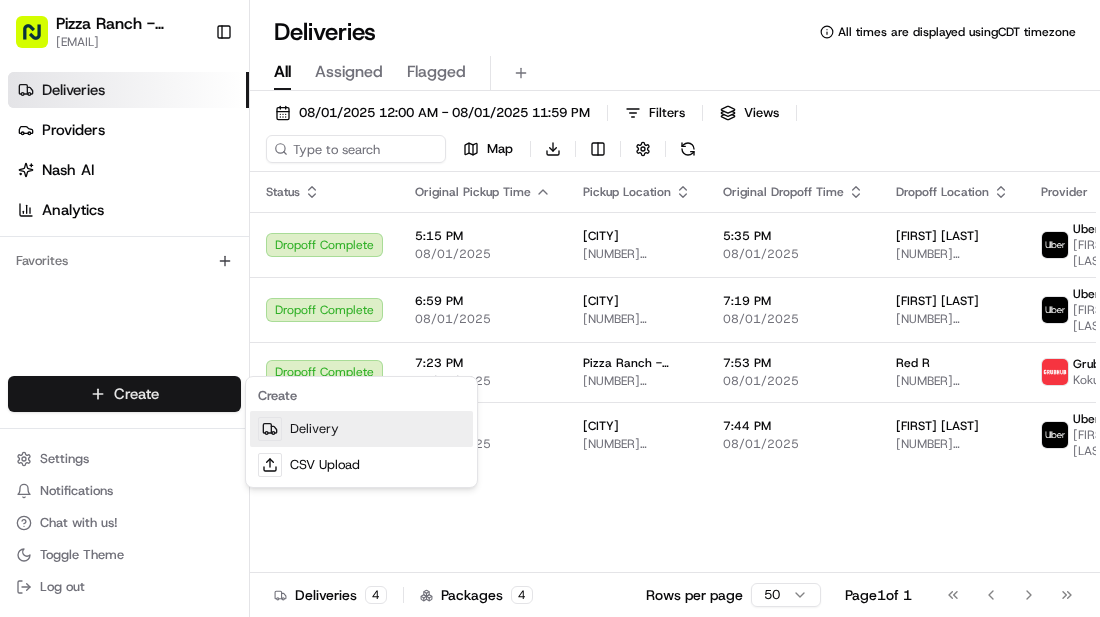 click on "Delivery" at bounding box center (361, 429) 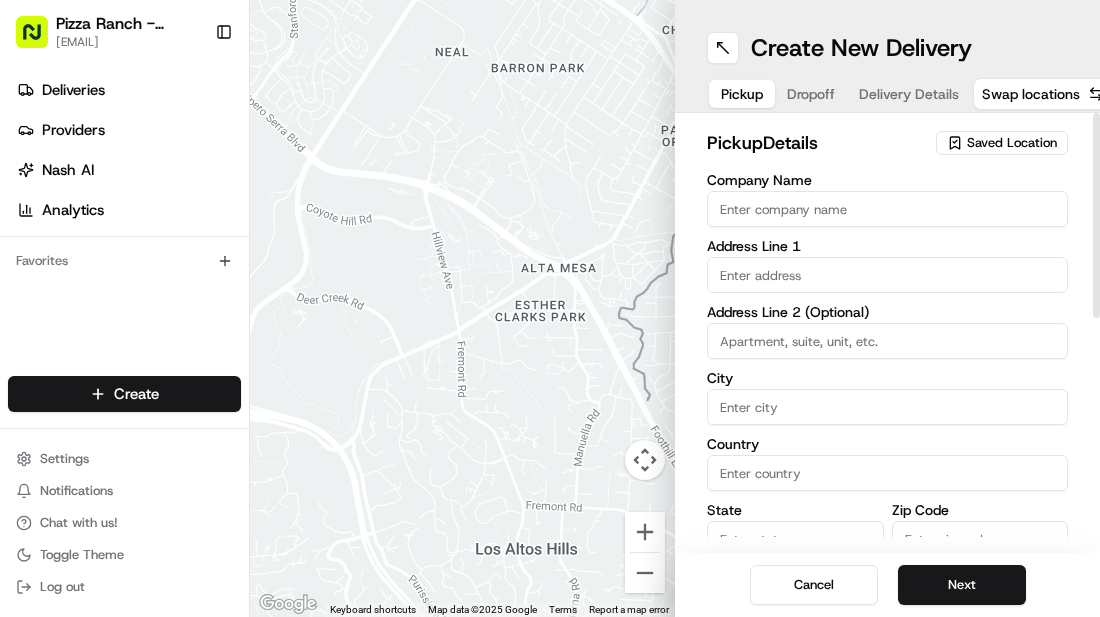 click on "Saved Location" at bounding box center [1012, 143] 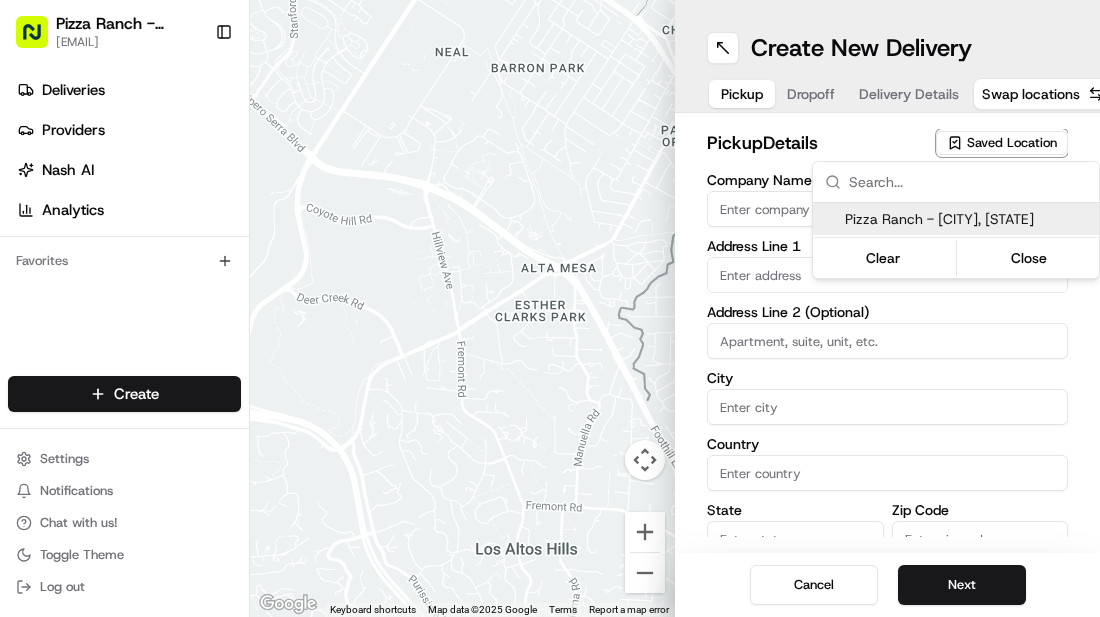 click on "Pizza Ranch - [CITY], [STATE]" at bounding box center (956, 219) 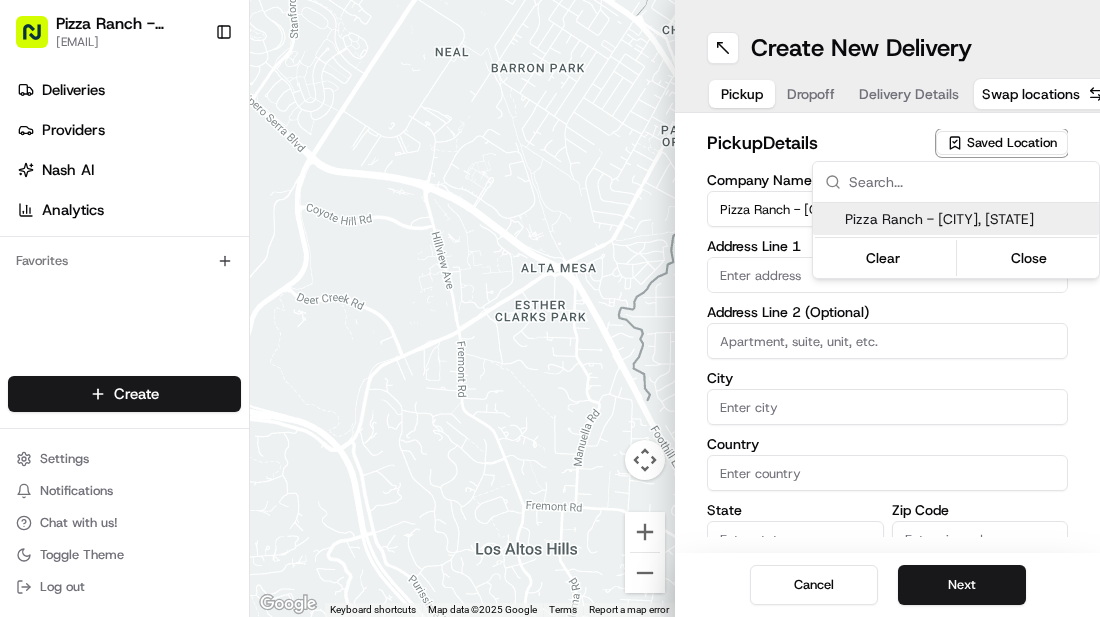 type on "171 Hwy 1 W" 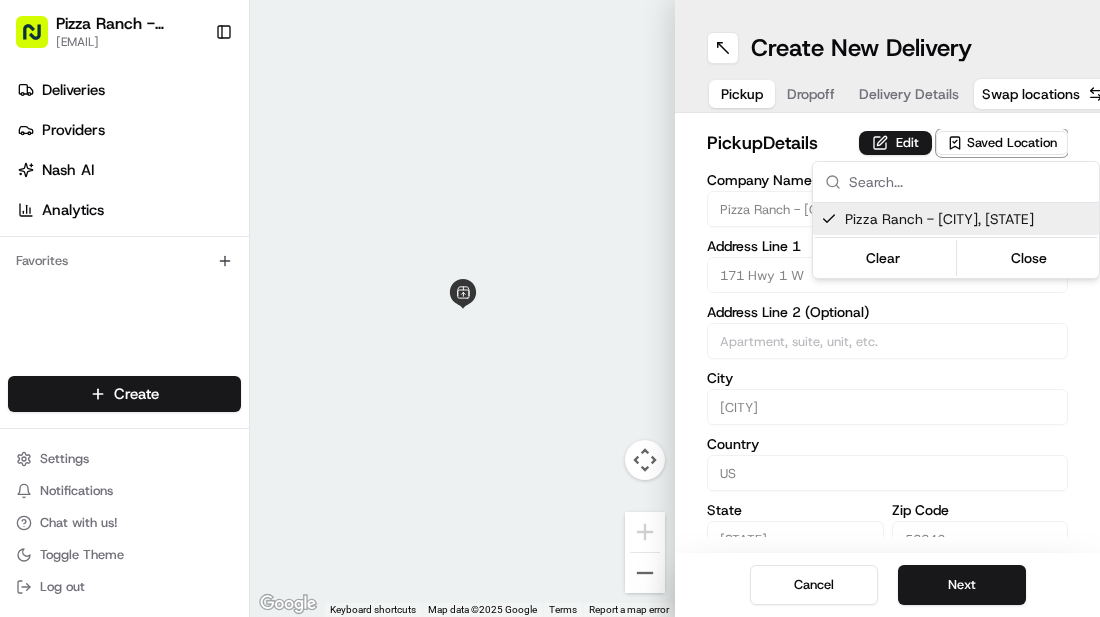 click on "Pizza Ranch - Iowa City, IA iowacity@pizzaranch.com Toggle Sidebar Deliveries Providers Nash AI Analytics Favorites Main Menu Members & Organization Organization Users Roles Preferences Customization Tracking Orchestration Automations Dispatch Strategy Locations Pickup Locations Dropoff Locations Billing Billing Refund Requests Integrations Notification Triggers Webhooks API Keys Request Logs Create Settings Notifications Chat with us! Toggle Theme Log out ← Move left → Move right ↑ Move up ↓ Move down + Zoom in - Zoom out Home Jump left by 75% End Jump right by 75% Page Up Jump up by 75% Page Down Jump down by 75% Keyboard shortcuts Map Data Map data ©2025 Google Map data ©2025 Google 2 m  Click to toggle between metric and imperial units Terms Report a map error Create New Delivery Pickup Dropoff Delivery Details Swap locations pickup  Details  Edit Saved Location Company Name Pizza Ranch - Iowa City, IA Address Line 1 171 Hwy 1 W Address Line 2 (Optional) City Iowa City Country" at bounding box center (550, 308) 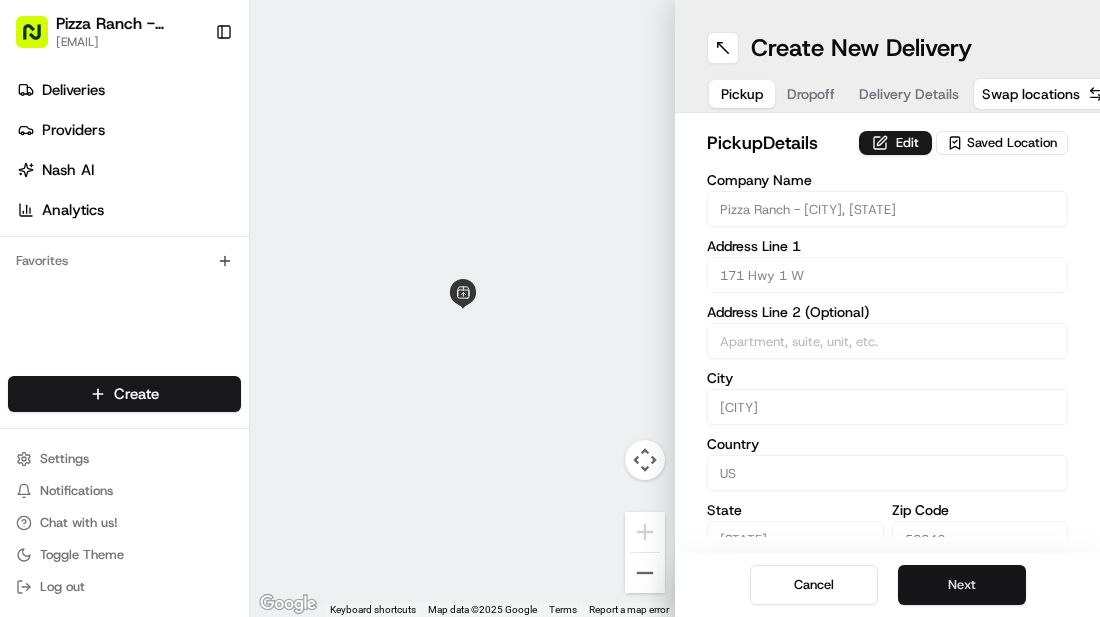 click on "Next" at bounding box center (962, 585) 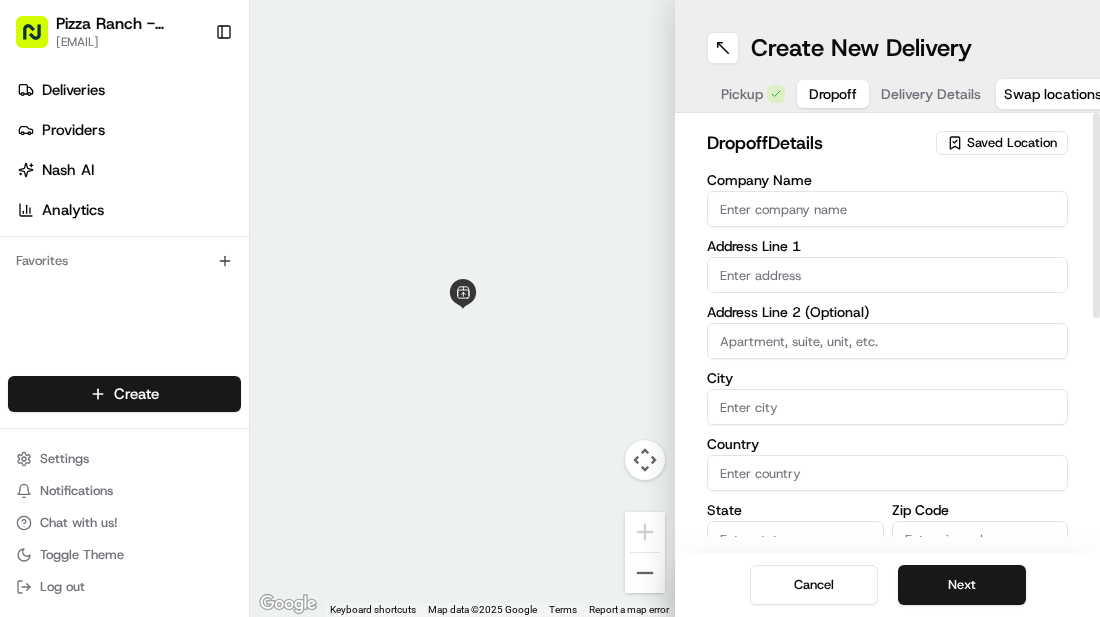 click at bounding box center [887, 275] 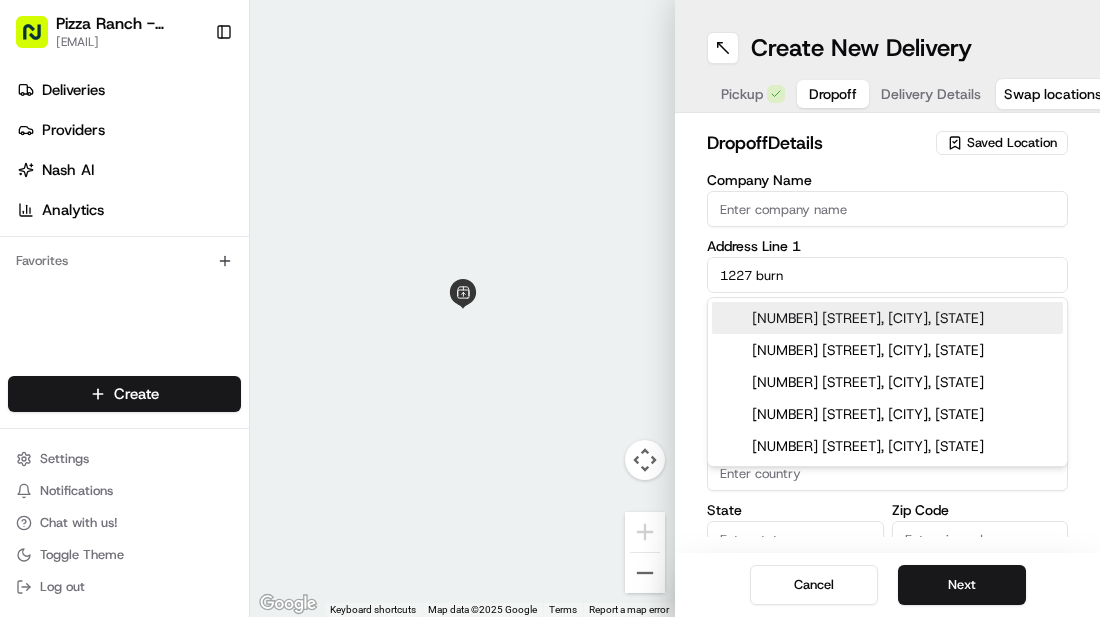 click on "1227 Burns Ave, Iowa City, IA" at bounding box center (887, 318) 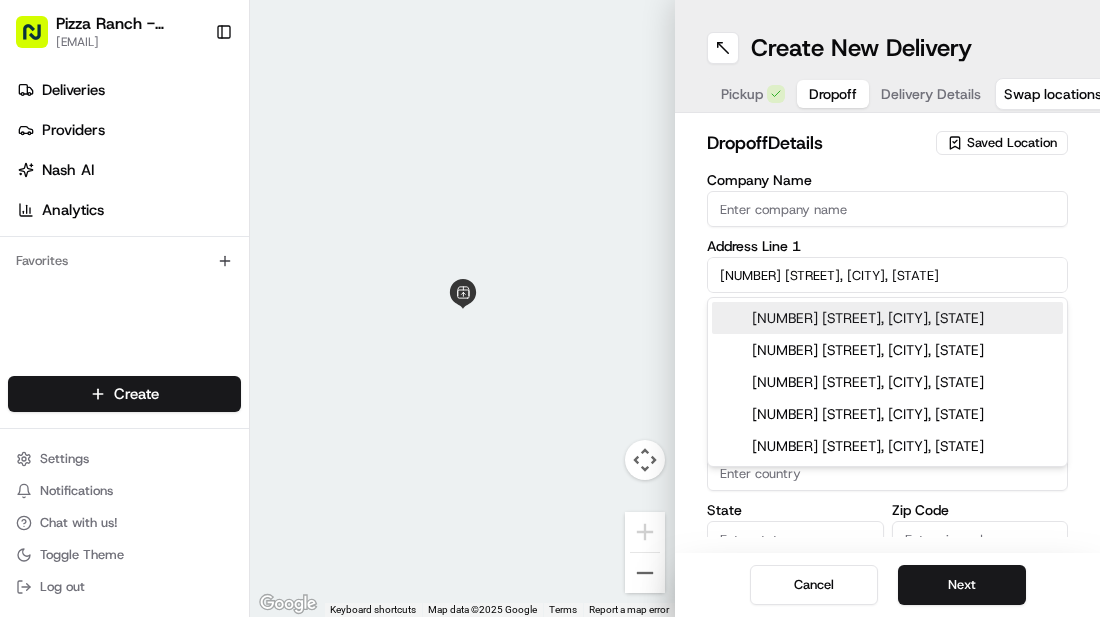 type on "[NUMBER] [STREET], [CITY], [STATE] [POSTAL_CODE], [COUNTRY]" 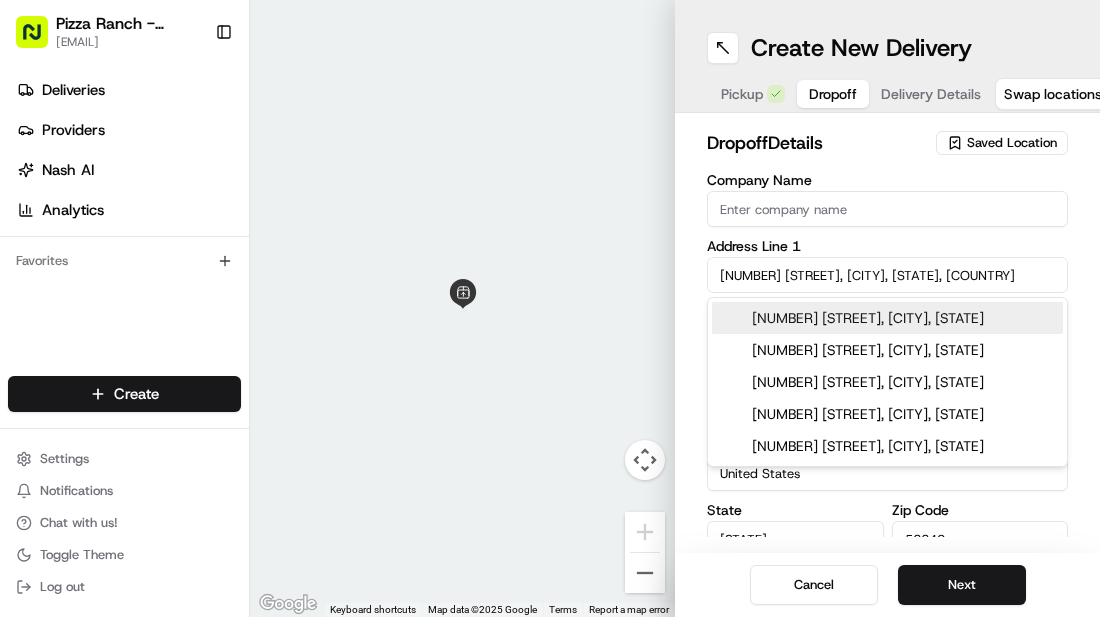 type on "1227 Burns Avenue" 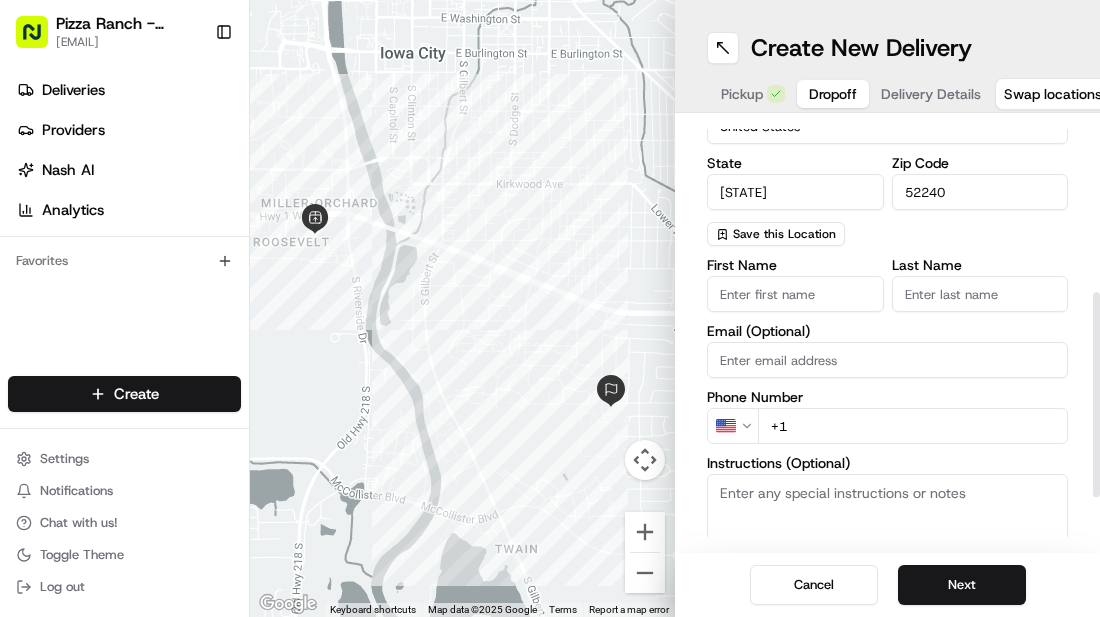 scroll, scrollTop: 358, scrollLeft: 0, axis: vertical 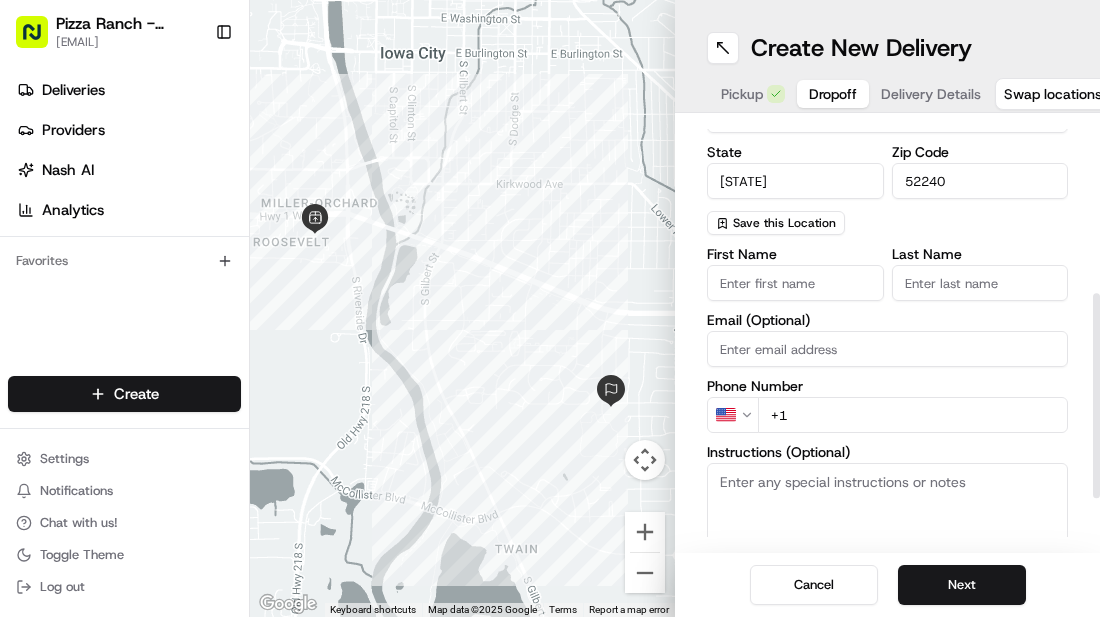 click on "First Name" at bounding box center (795, 283) 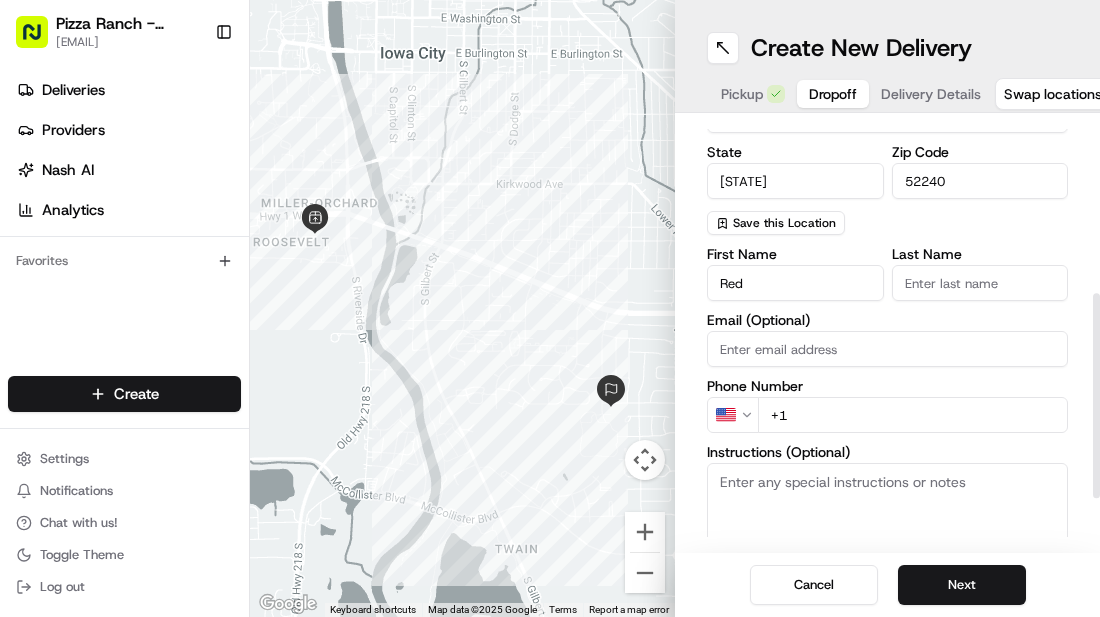 type on "Red" 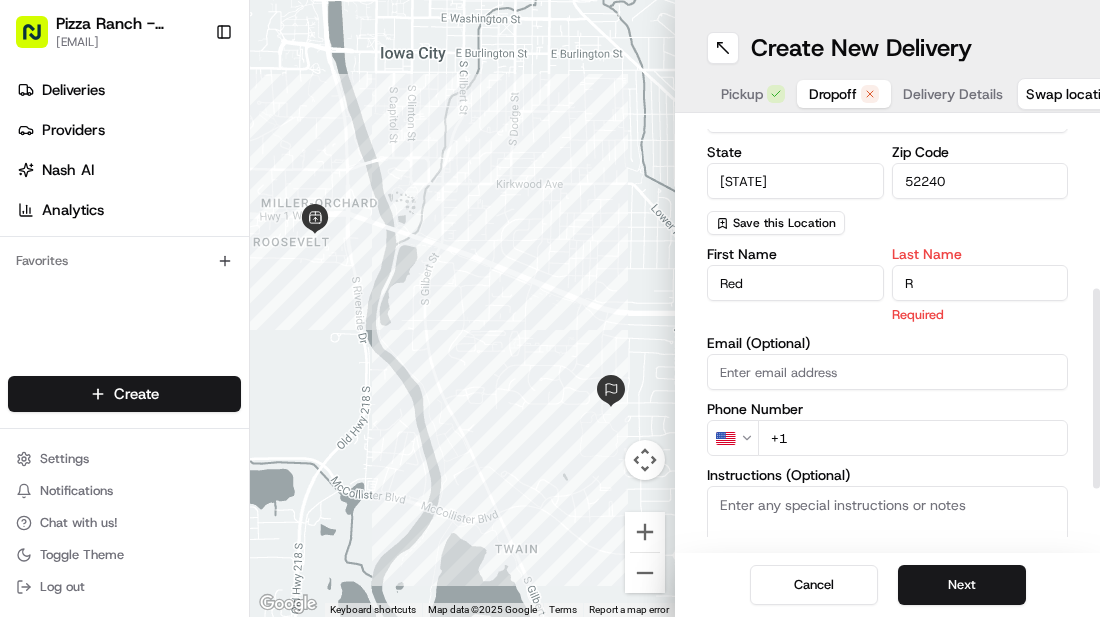 type on "R" 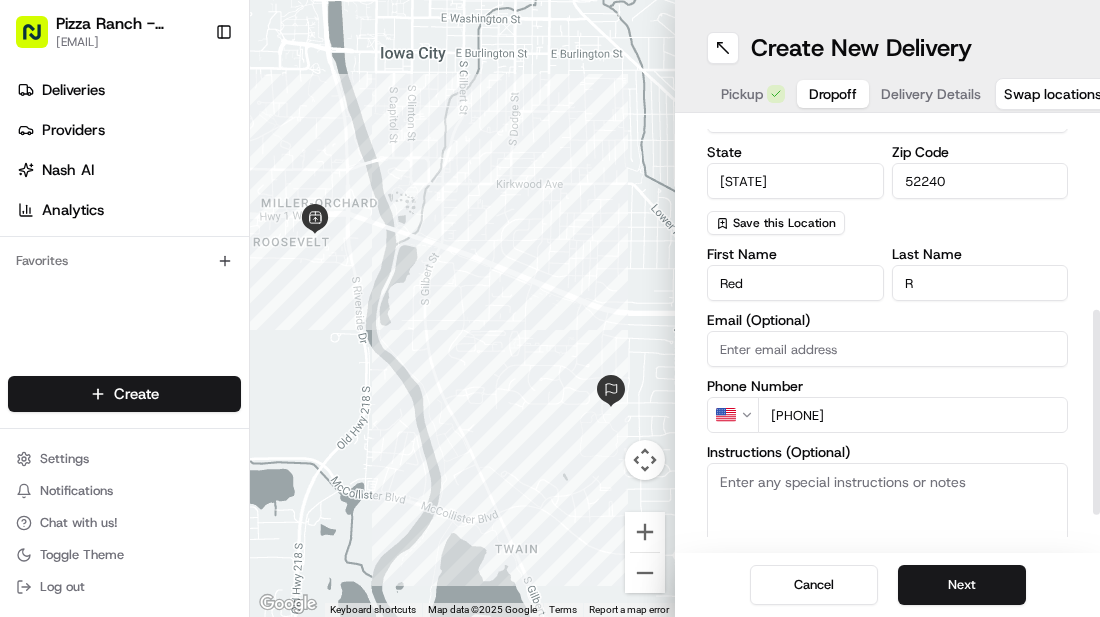 scroll, scrollTop: 466, scrollLeft: 0, axis: vertical 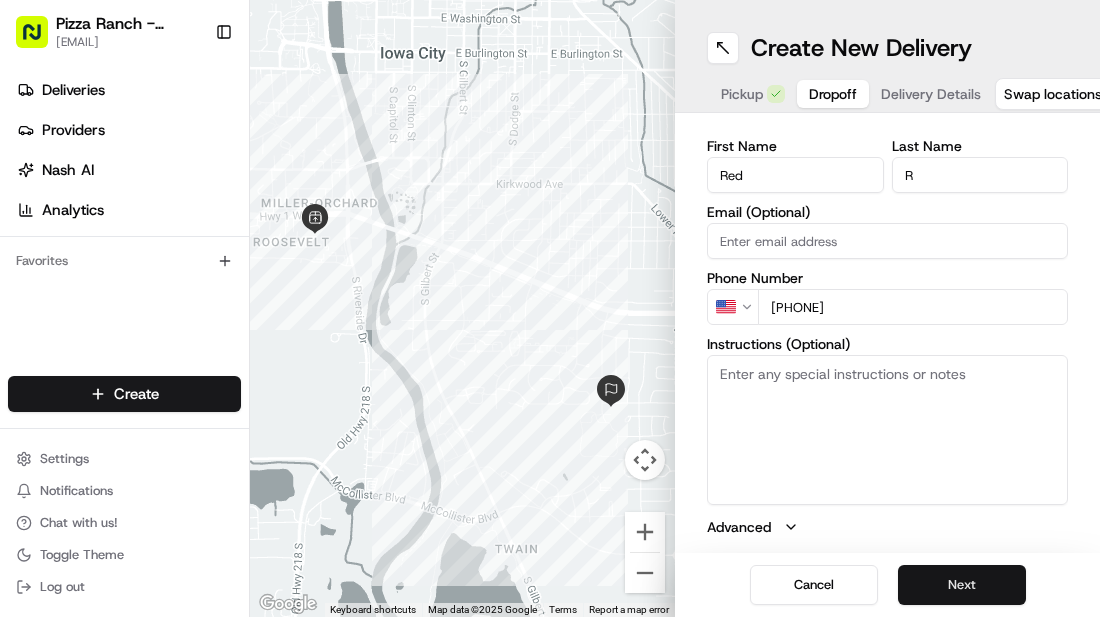 type on "+1 [PHONE]" 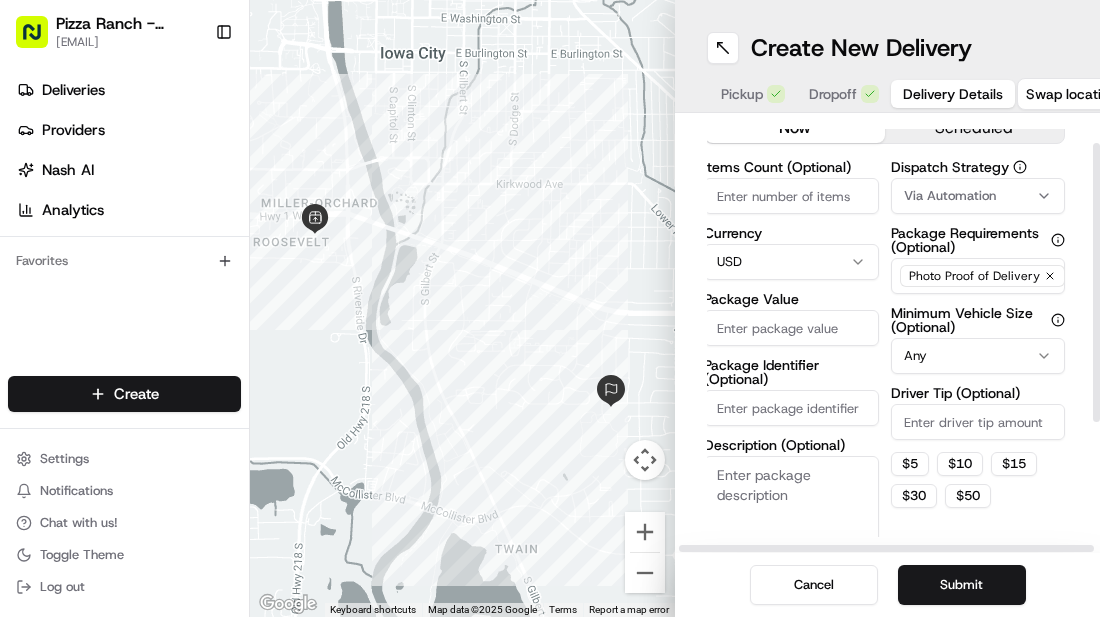 scroll, scrollTop: 62, scrollLeft: 3, axis: both 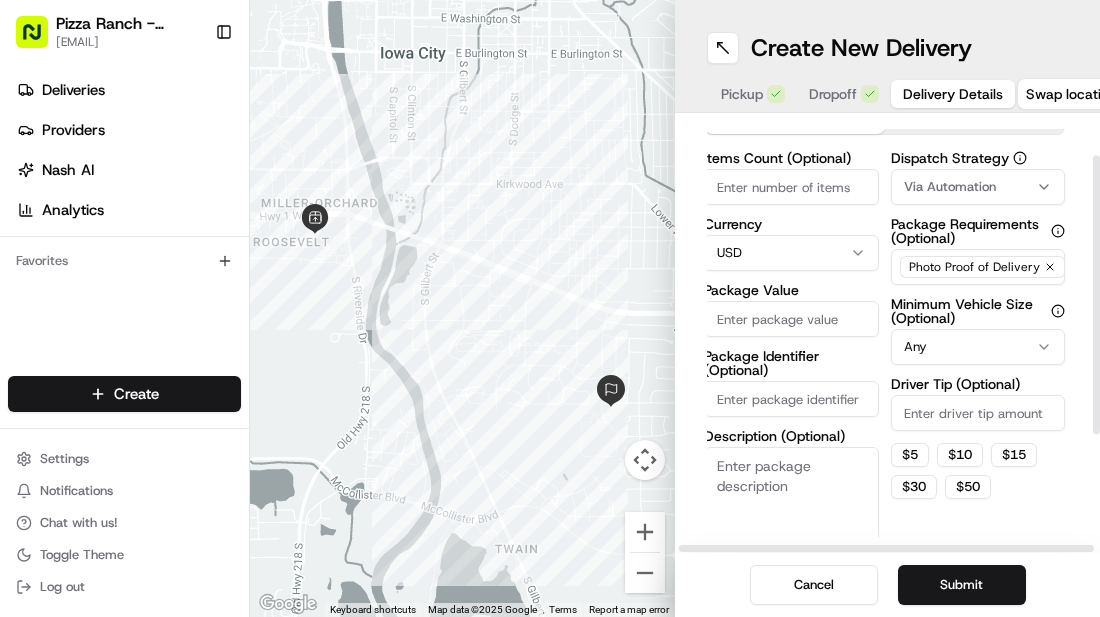 click on "Package Value" at bounding box center (791, 319) 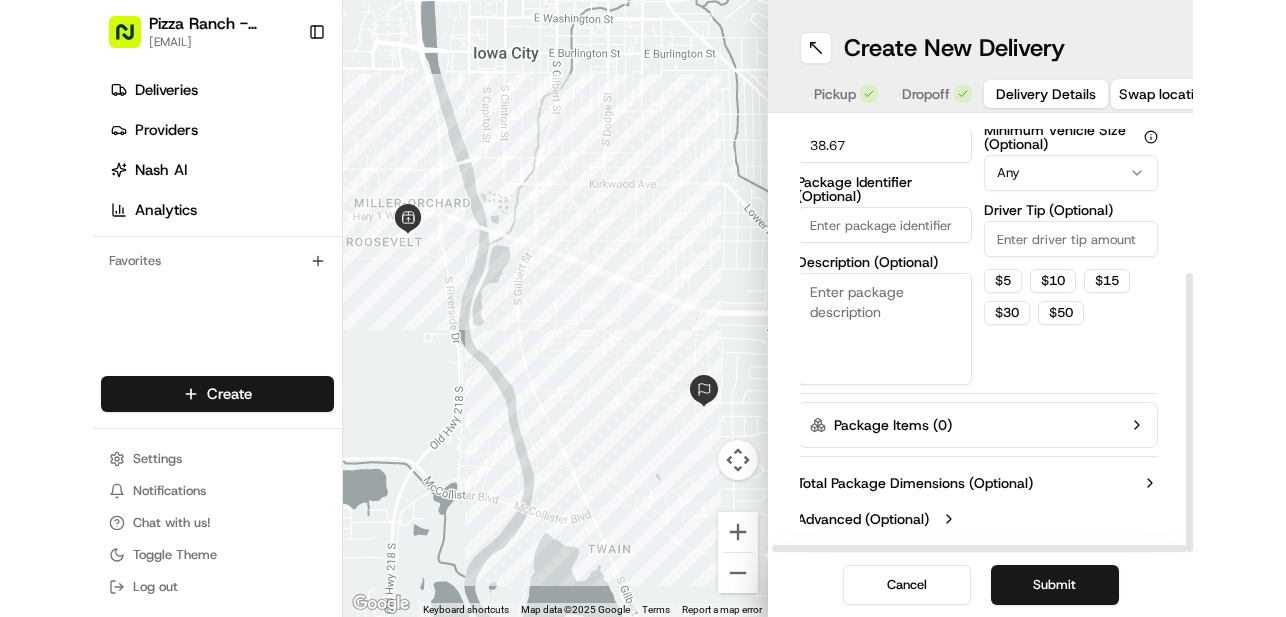 scroll, scrollTop: 234, scrollLeft: 3, axis: both 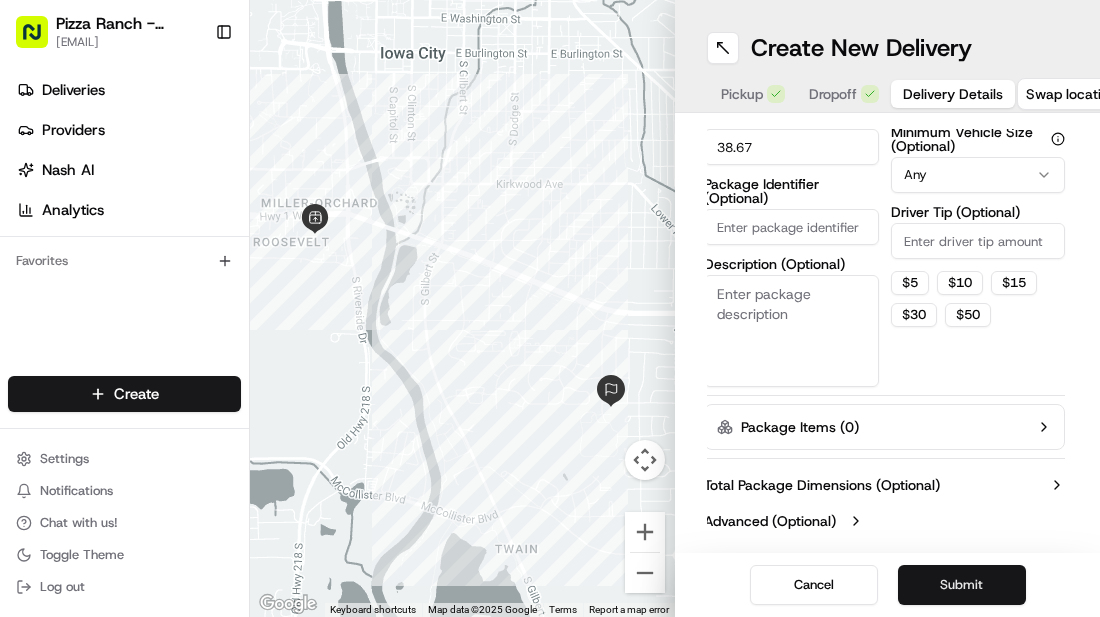 type on "38.67" 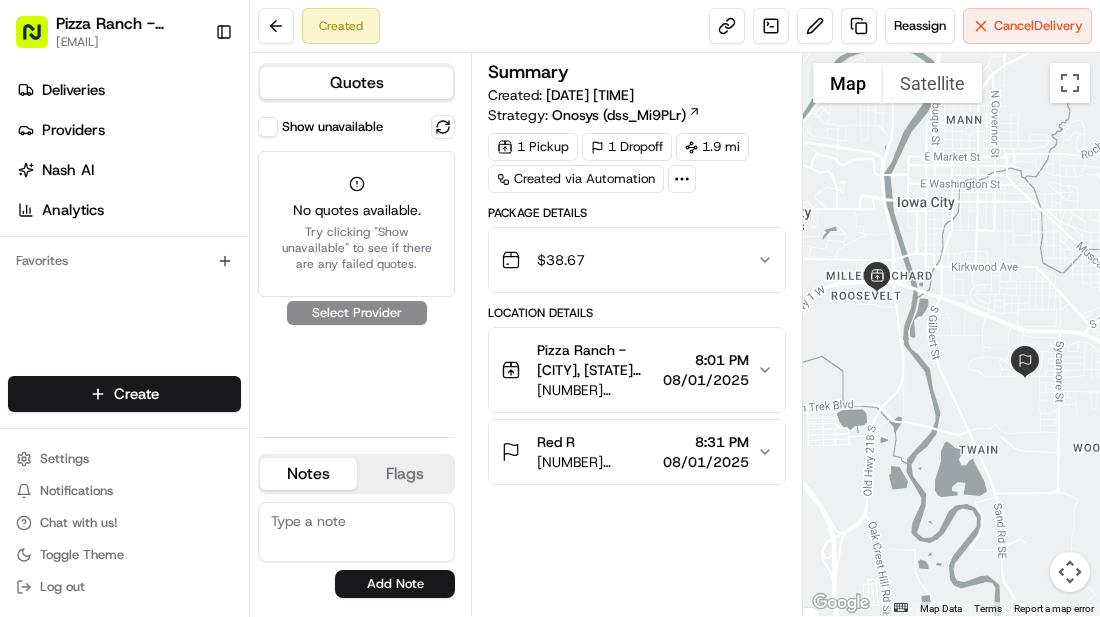click on "Show unavailable No quotes available. Try clicking "Show unavailable" to see if there are any failed quotes. Select Provider" at bounding box center [356, 268] 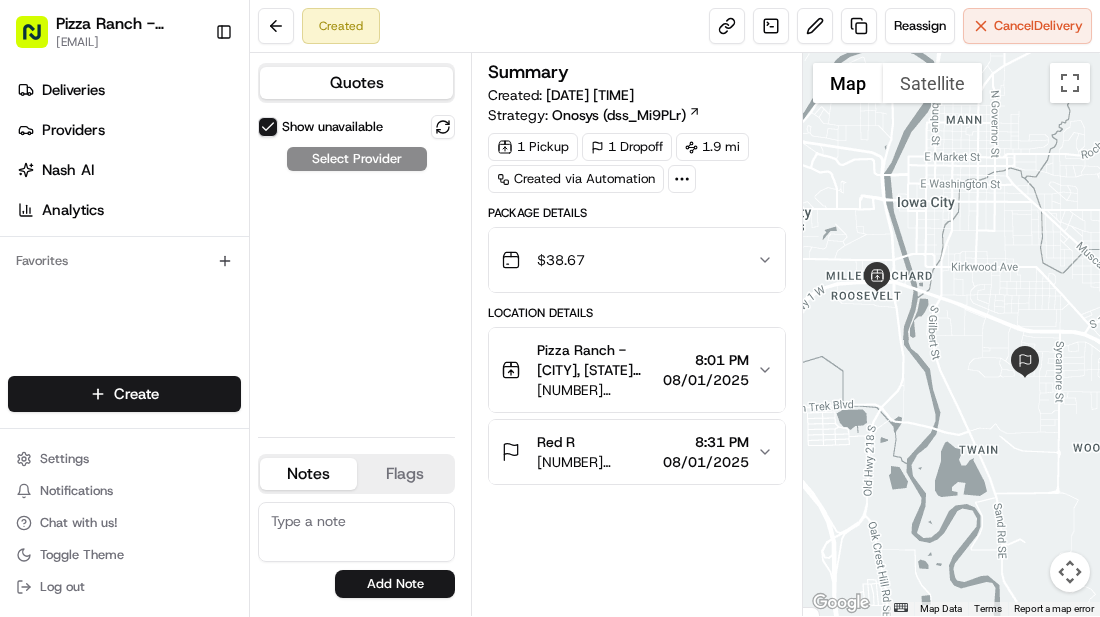 click on "Show unavailable" at bounding box center (268, 127) 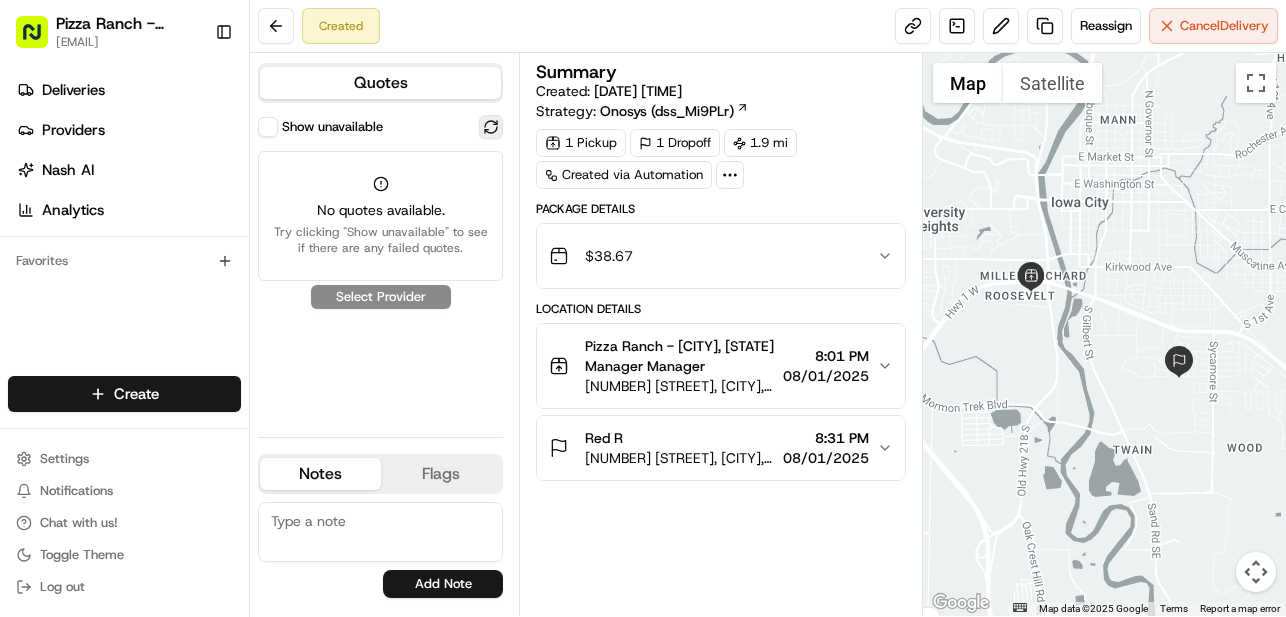 click at bounding box center [491, 127] 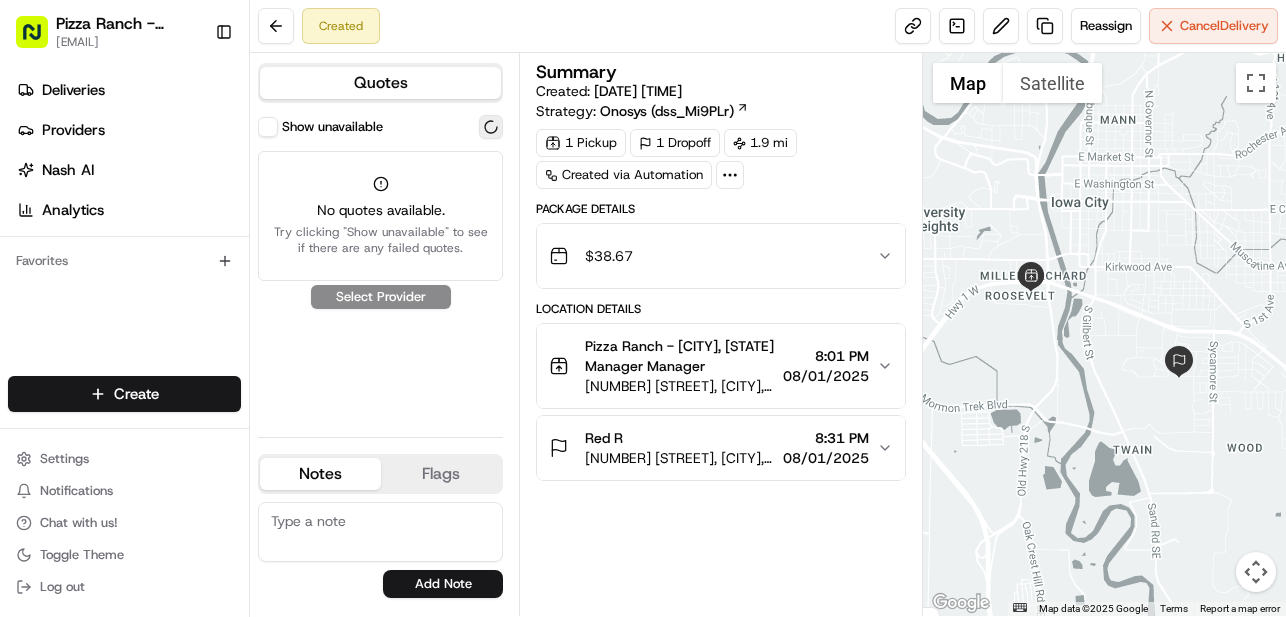 click at bounding box center [491, 127] 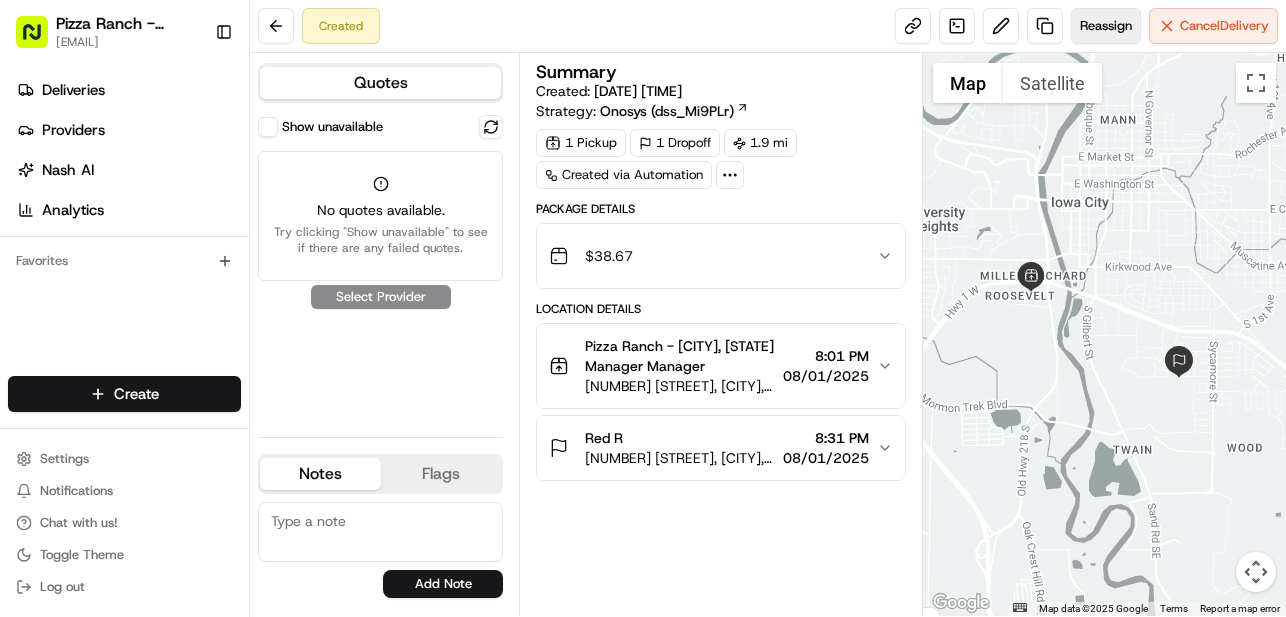 click on "Reassign" at bounding box center [1106, 26] 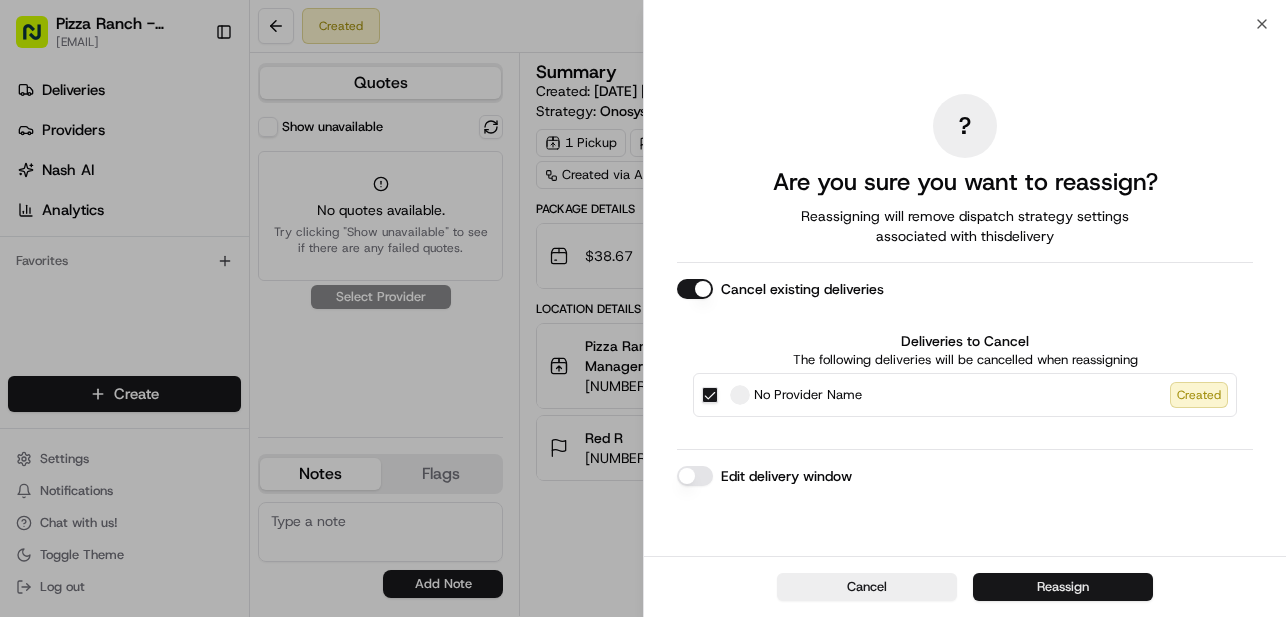 click on "Reassign" at bounding box center (1063, 587) 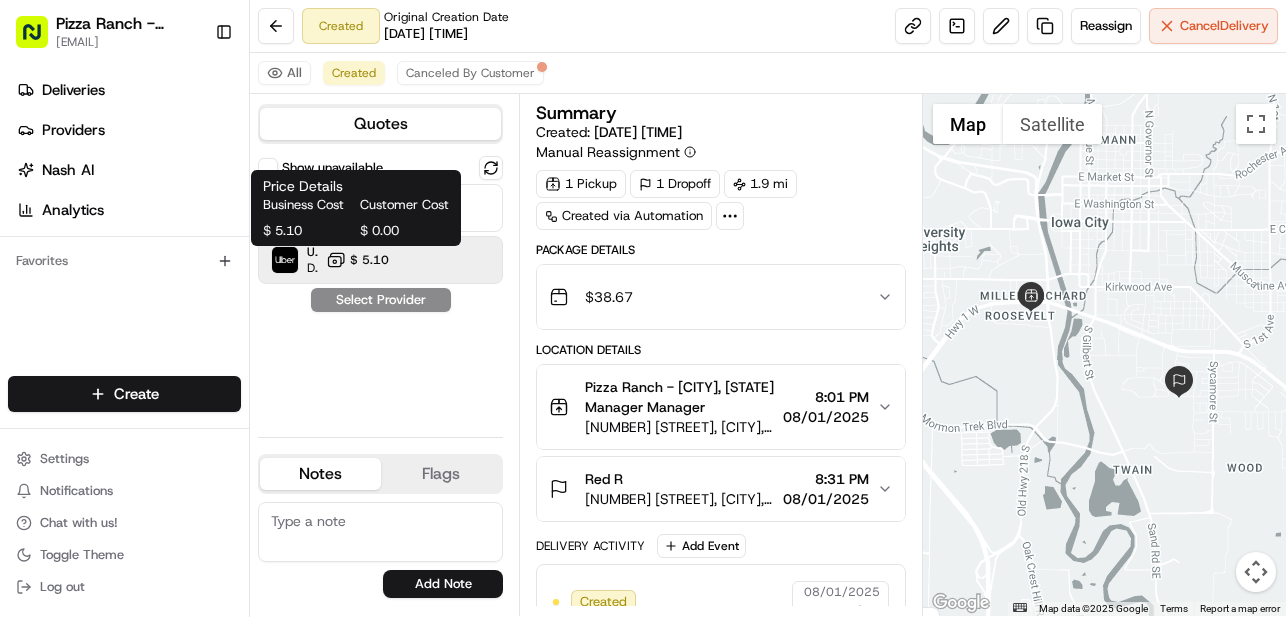 click 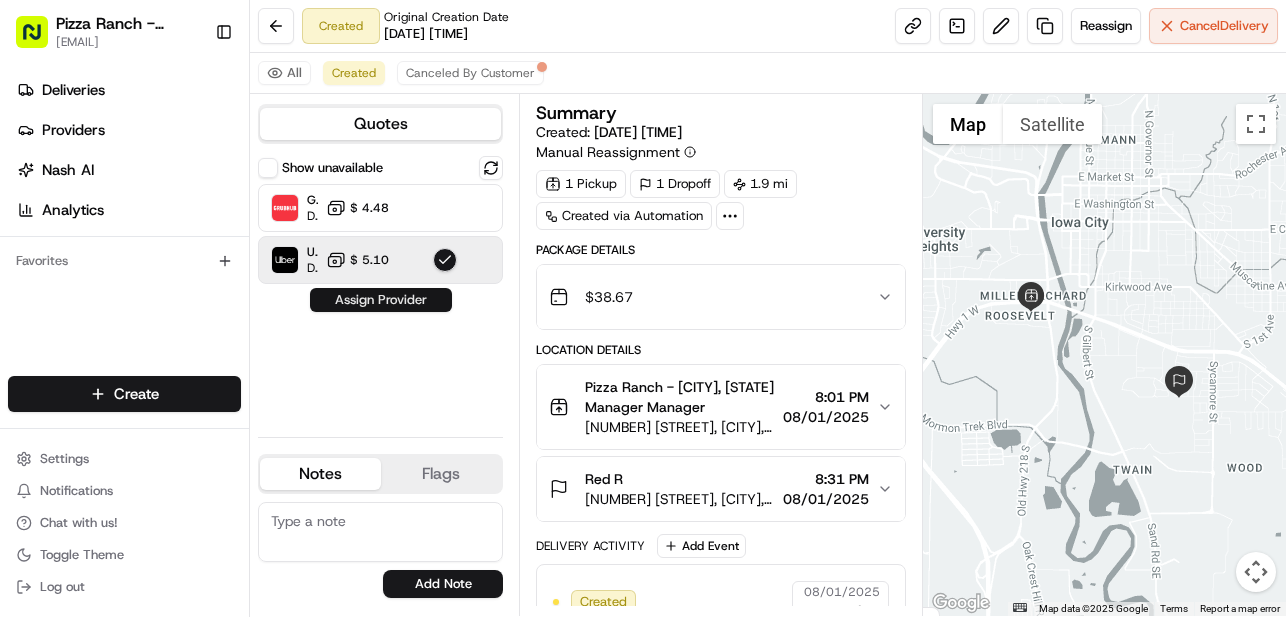 click on "Assign Provider" at bounding box center [381, 300] 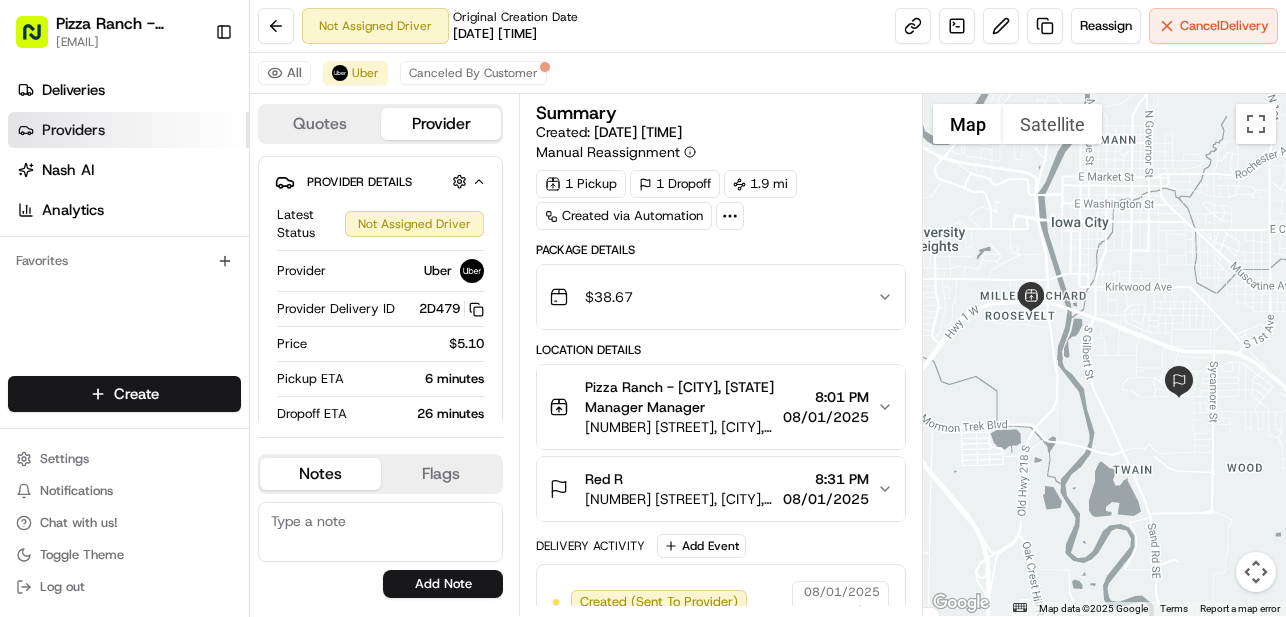 click on "Providers" at bounding box center [128, 130] 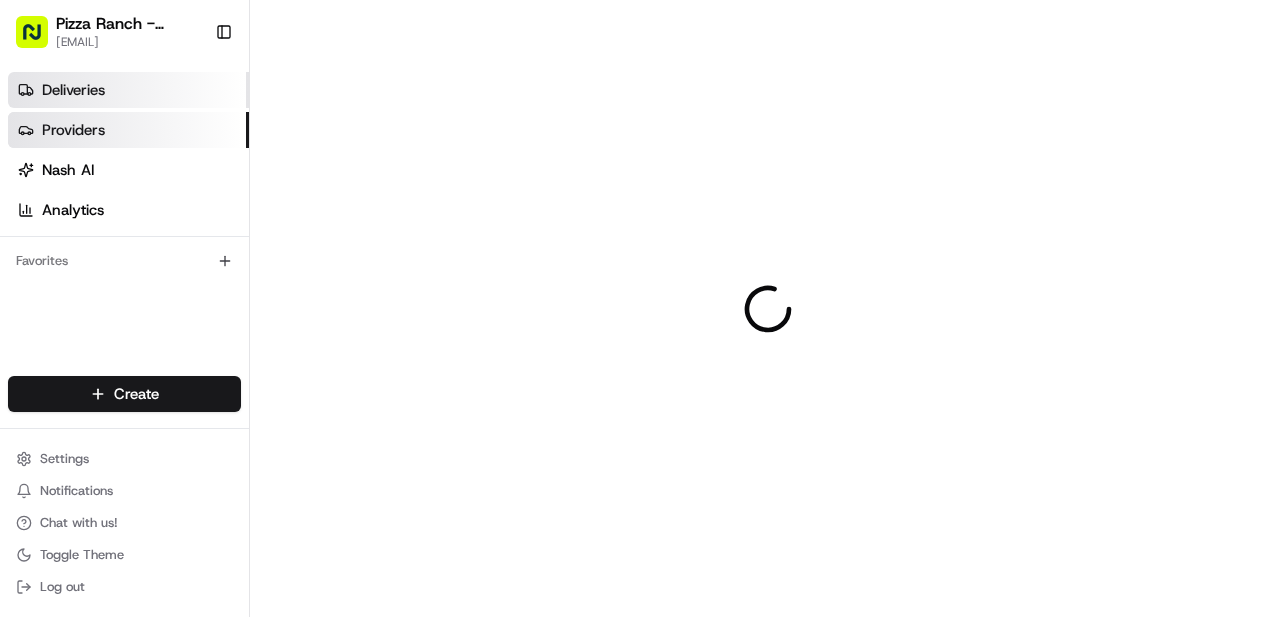 click on "Deliveries" at bounding box center [128, 90] 